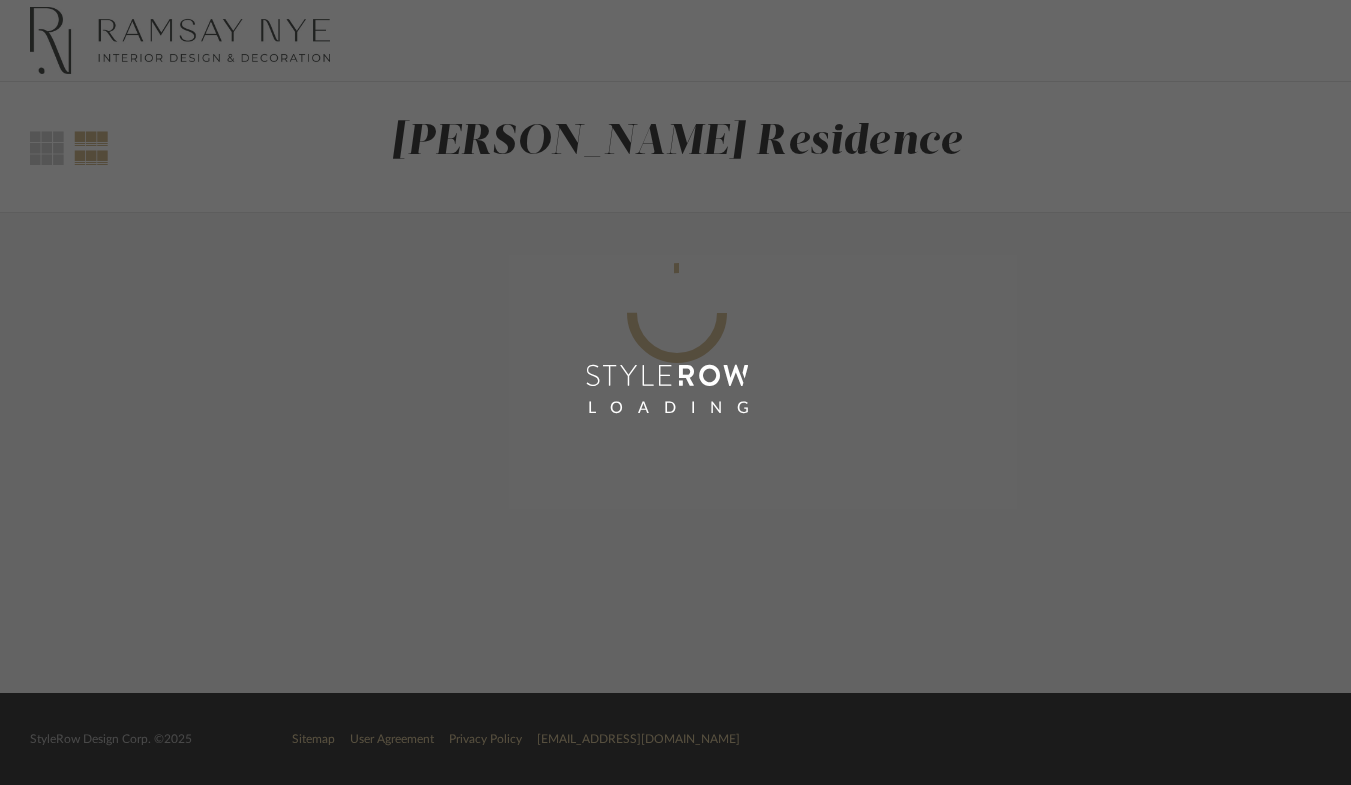 scroll, scrollTop: 0, scrollLeft: 0, axis: both 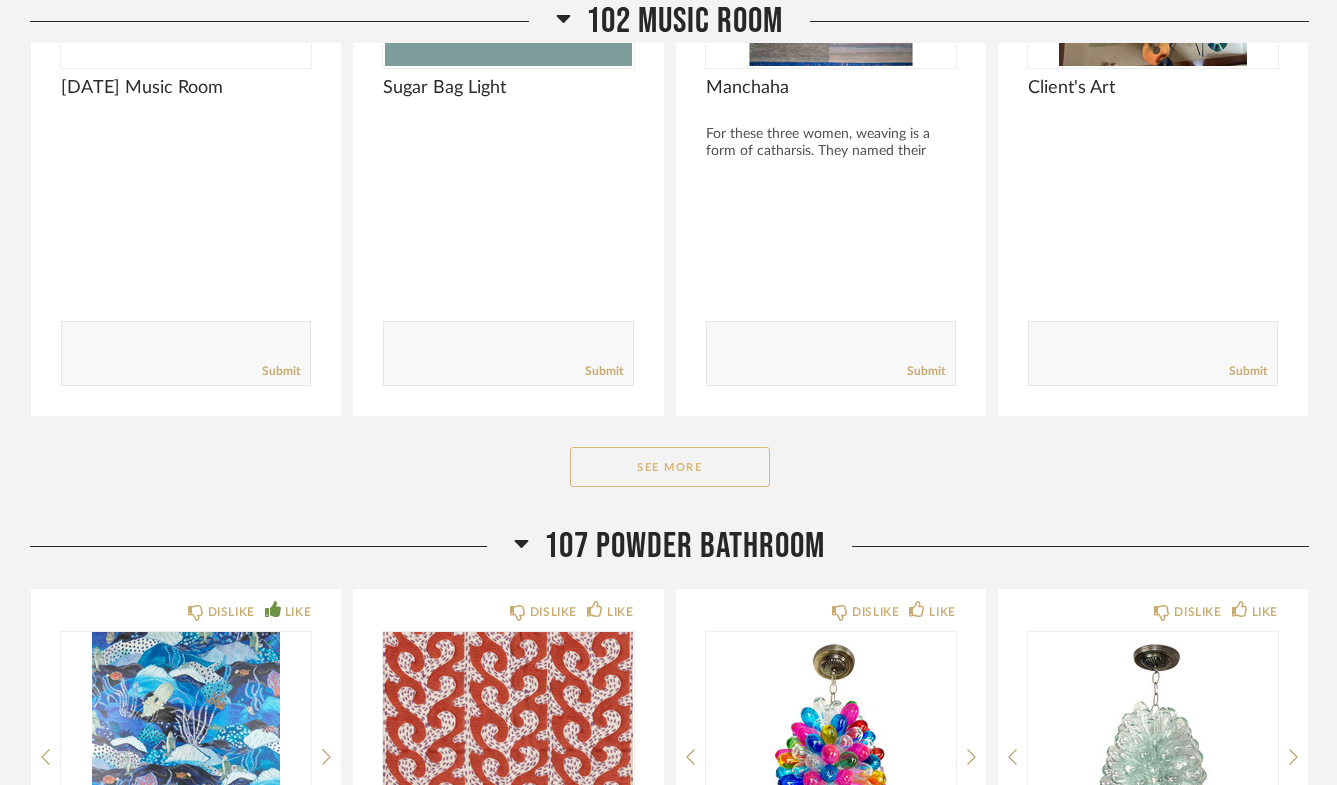 click on "See More" 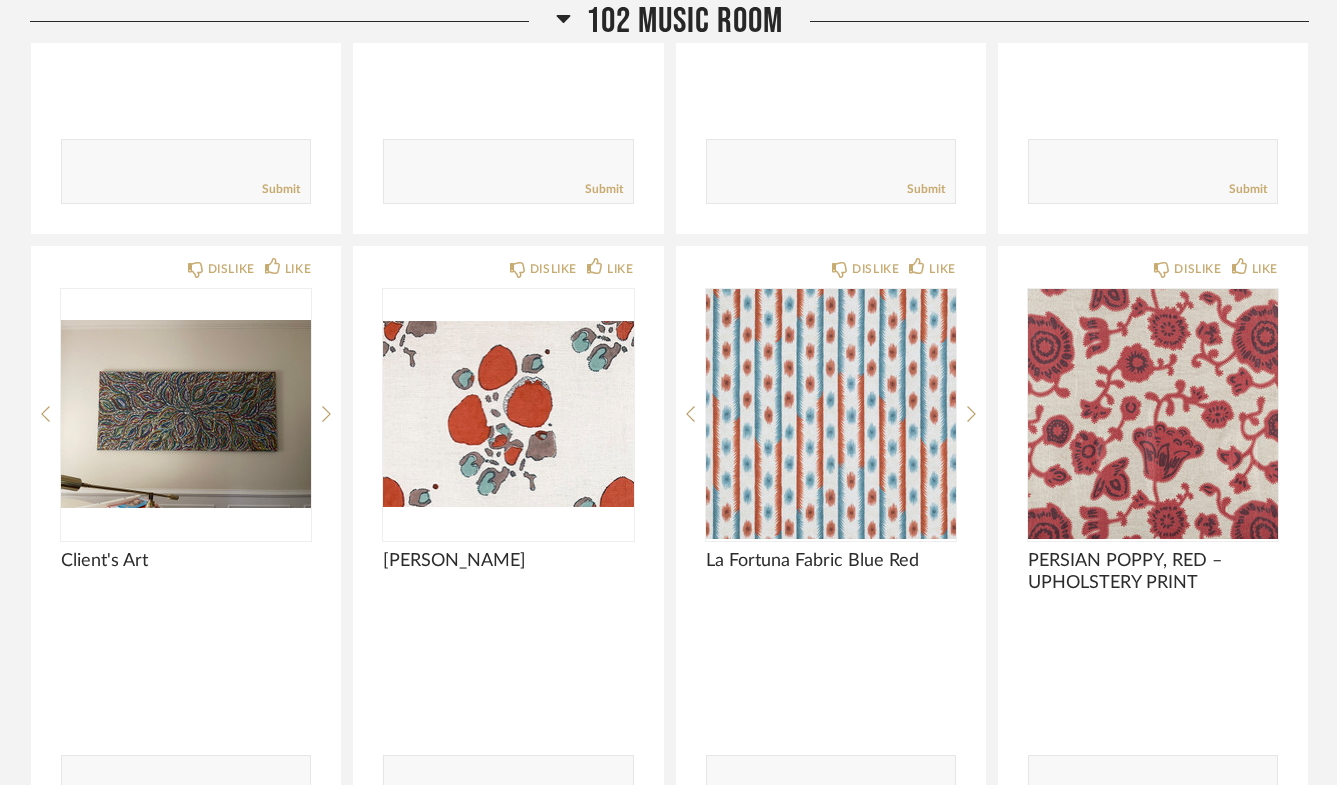scroll, scrollTop: 987, scrollLeft: 0, axis: vertical 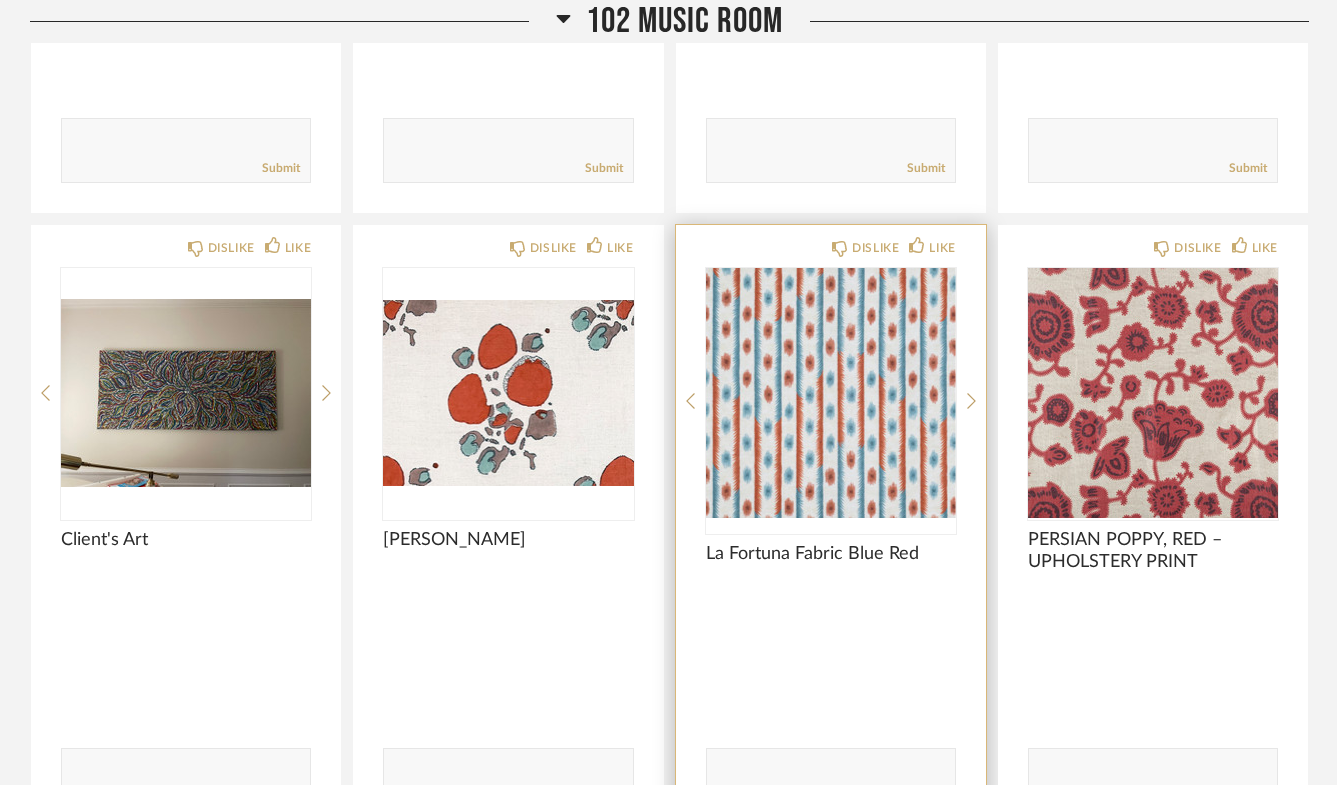 click at bounding box center [831, 393] 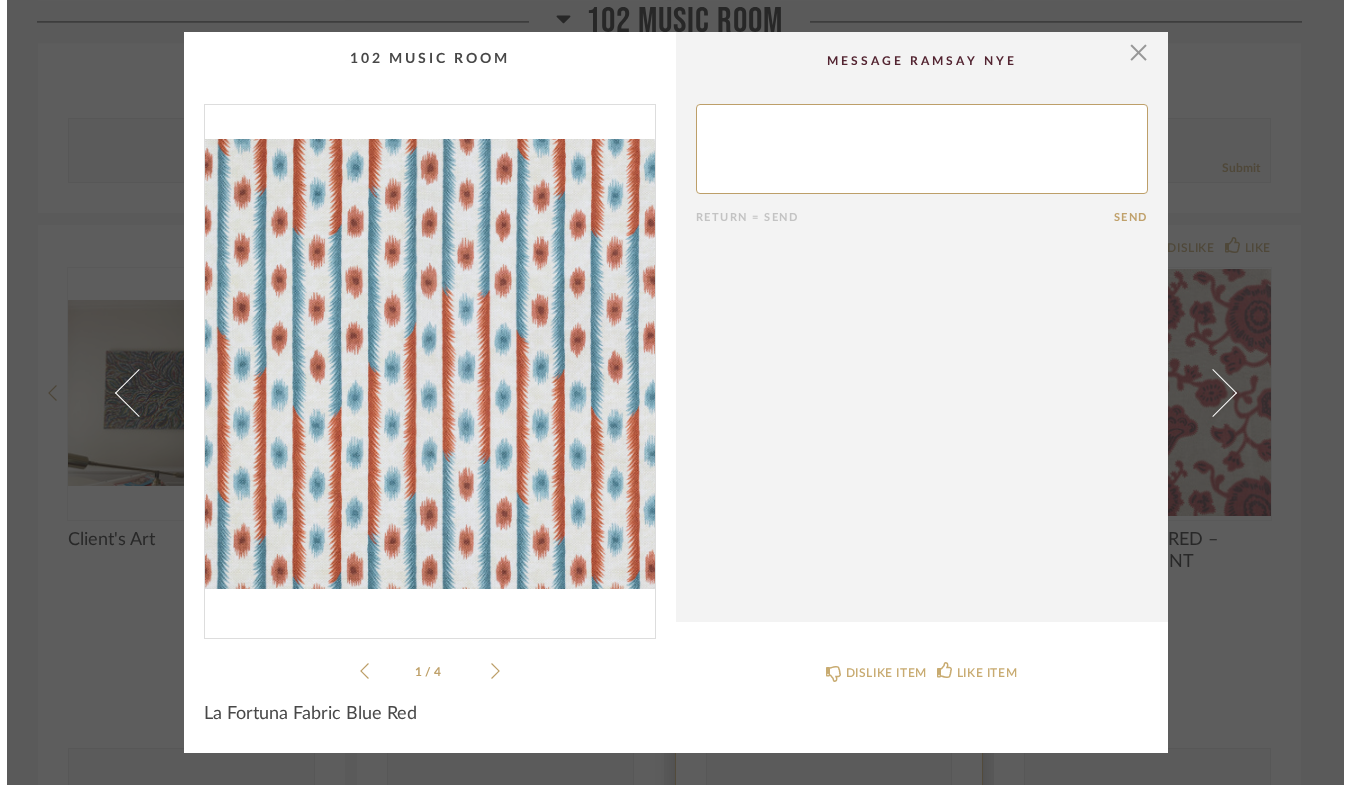 scroll, scrollTop: 0, scrollLeft: 0, axis: both 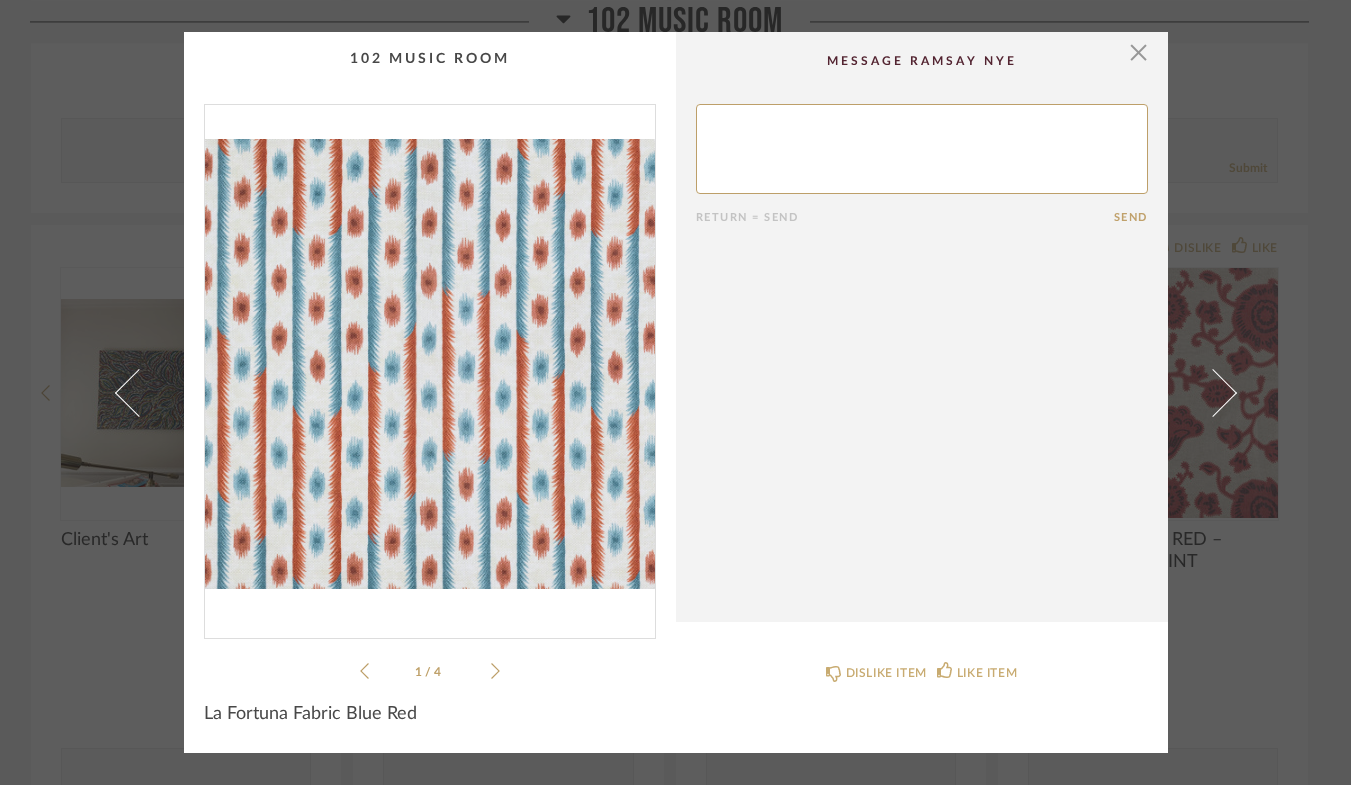 click 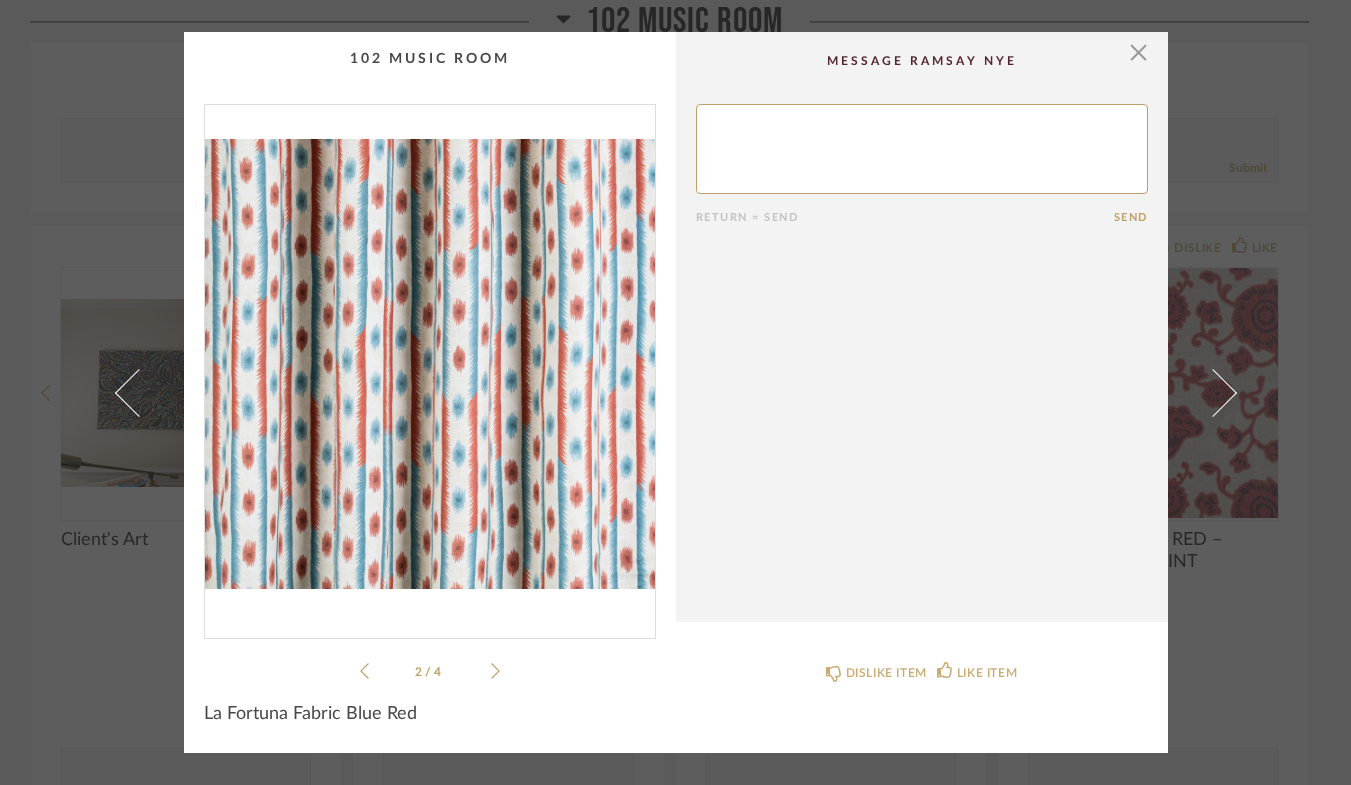 click 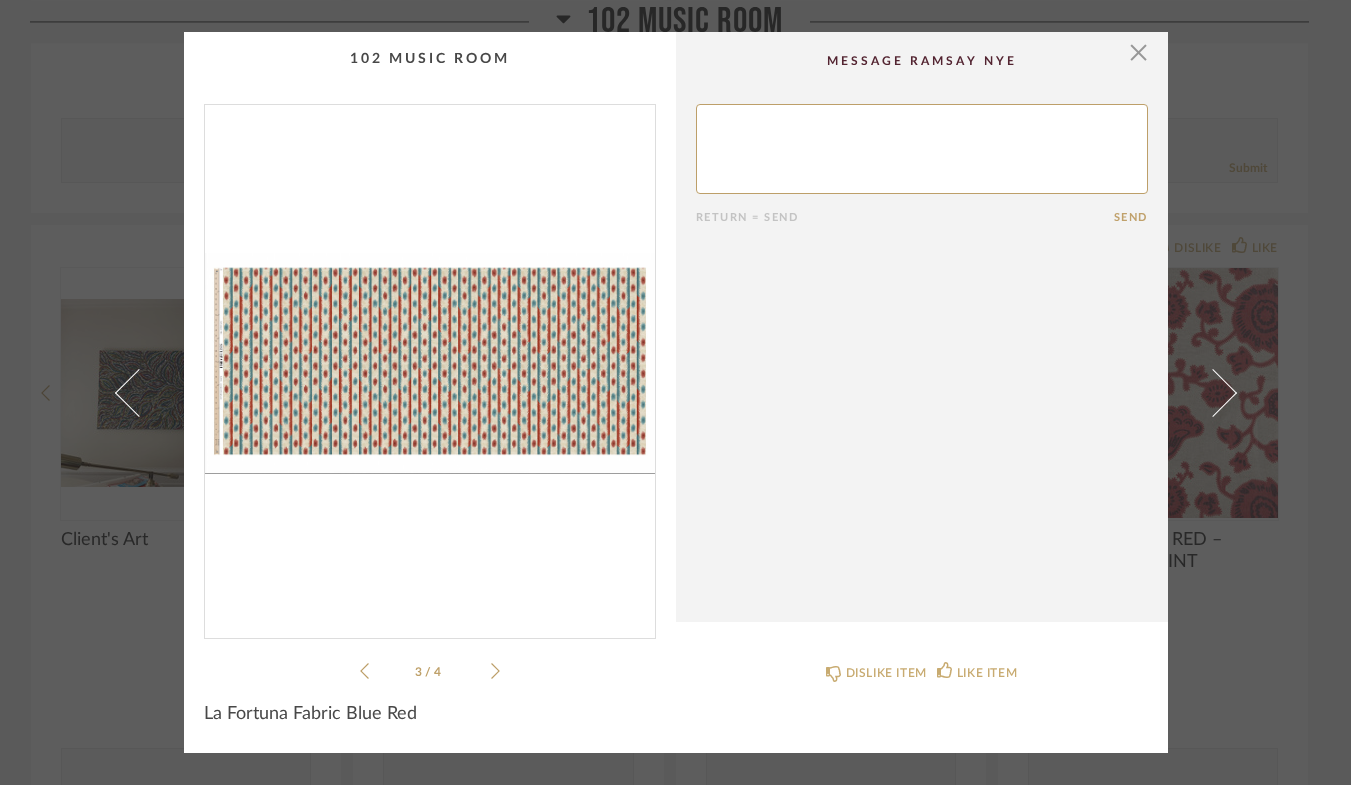 click 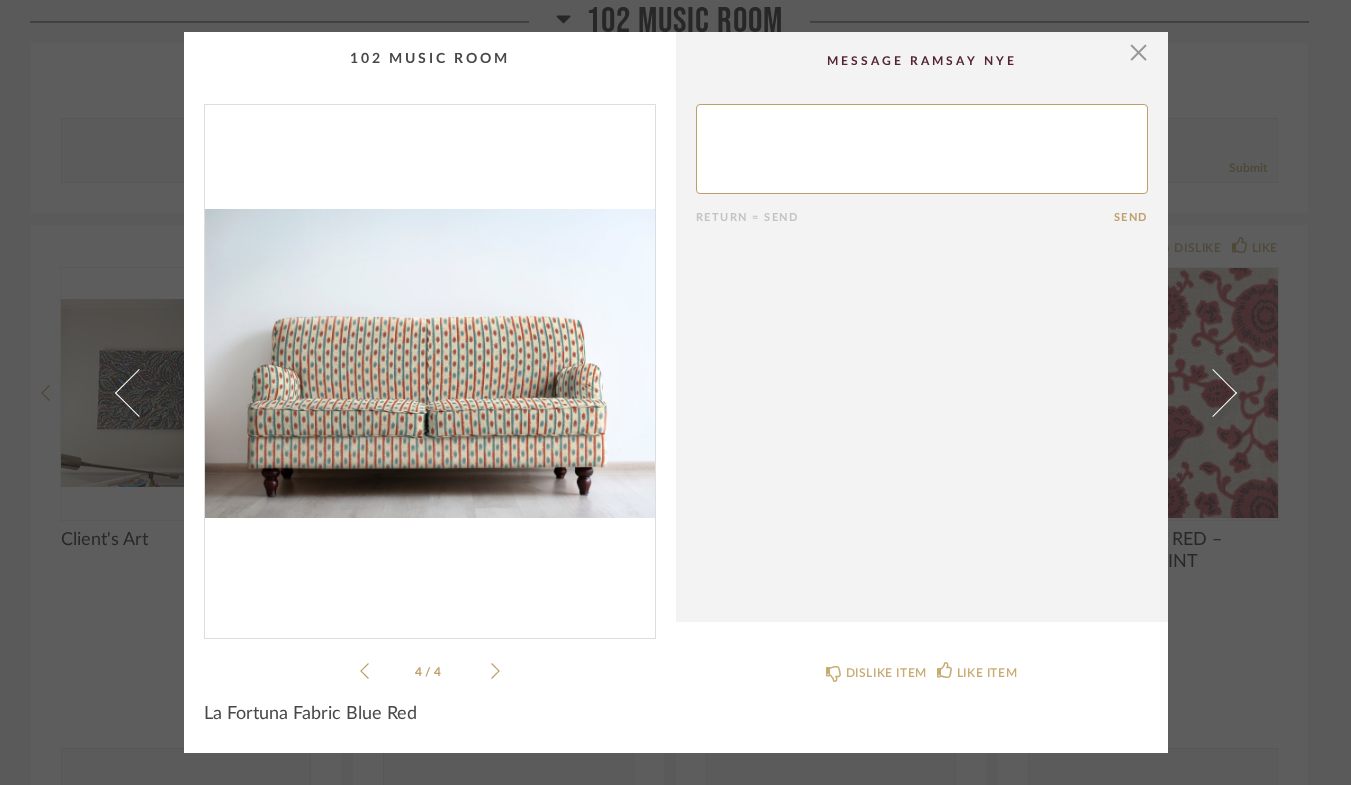 click 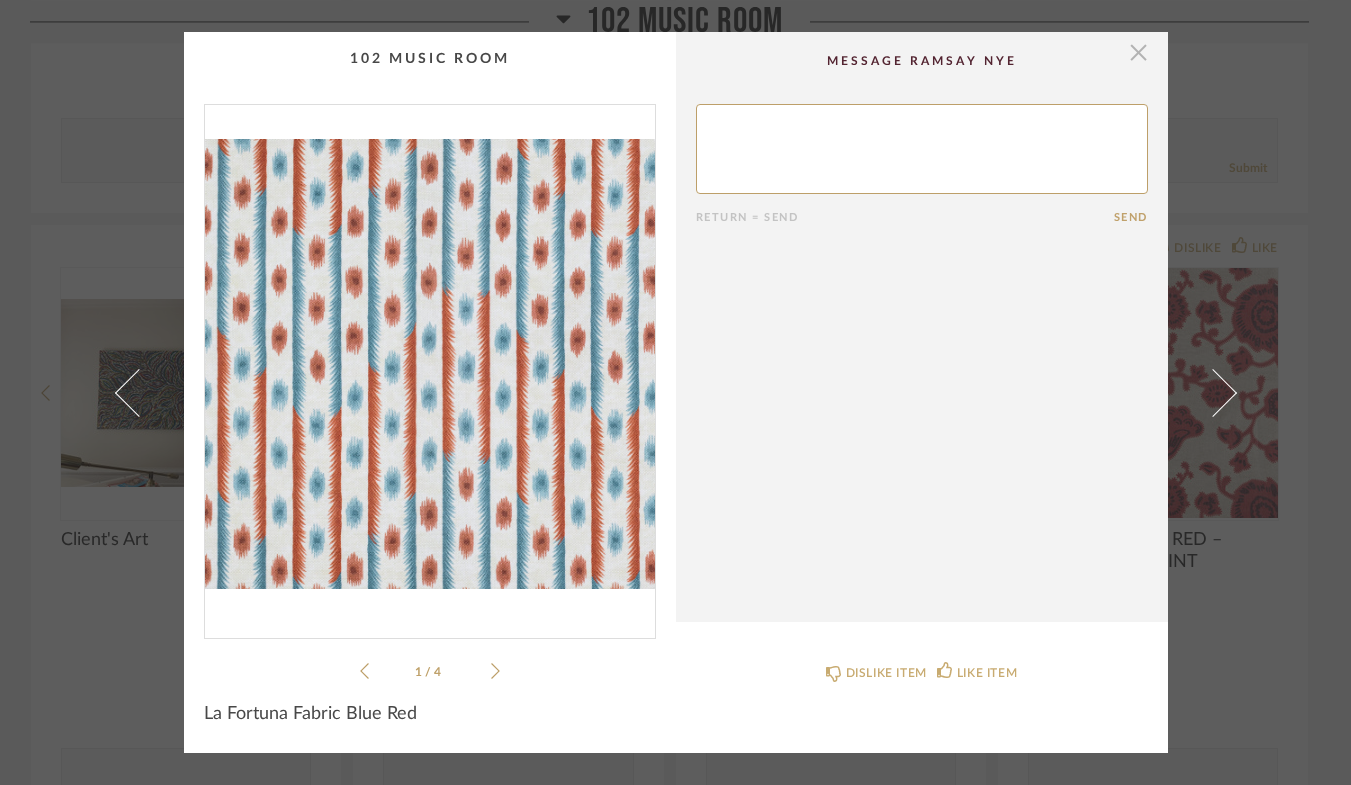 click at bounding box center [1139, 52] 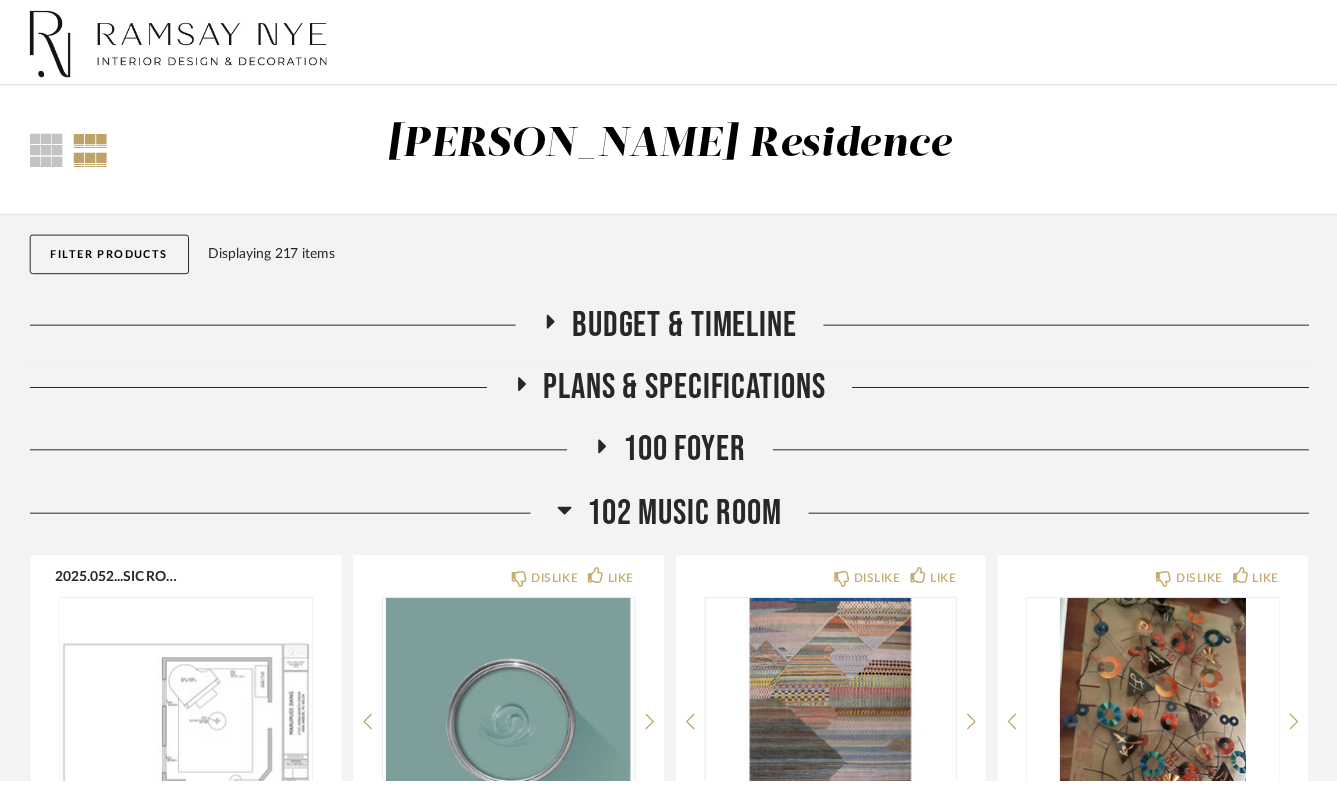 scroll, scrollTop: 987, scrollLeft: 0, axis: vertical 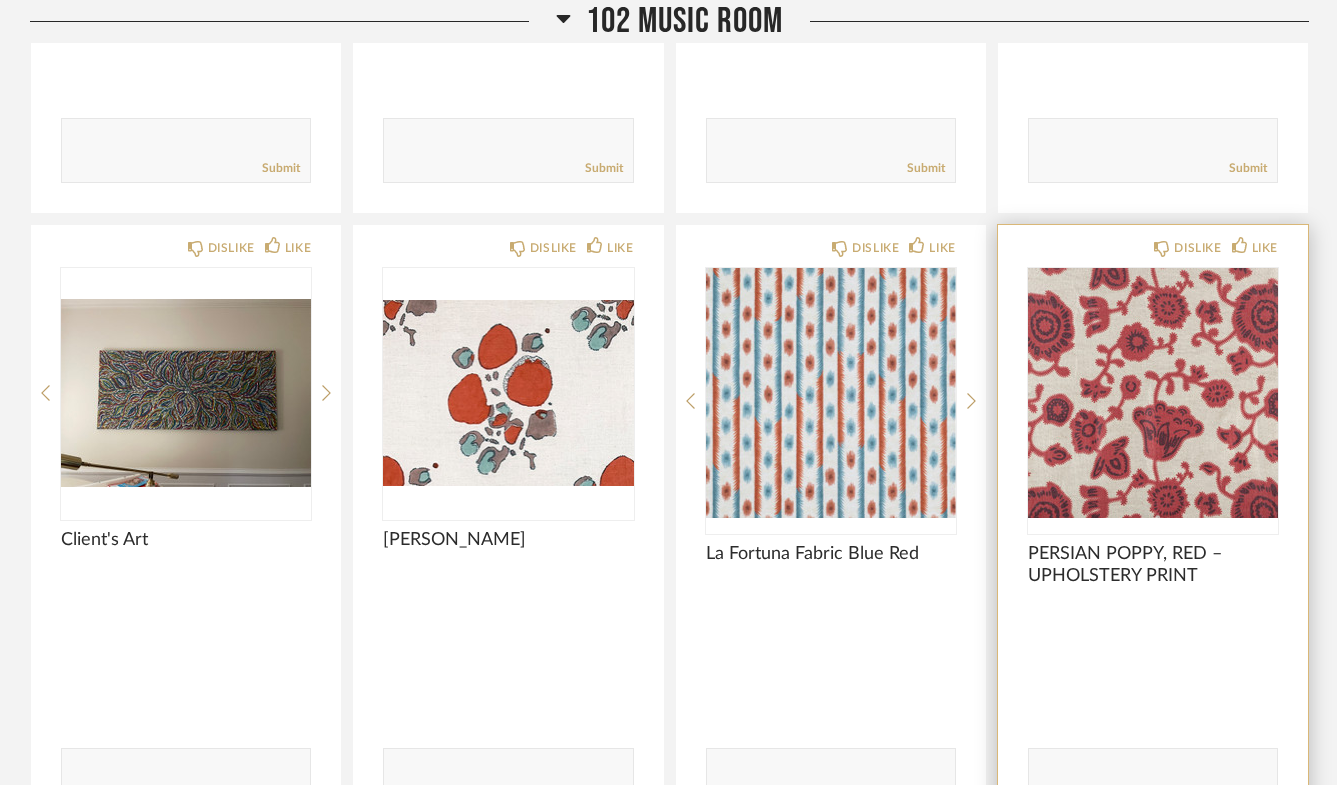 click at bounding box center (1153, 393) 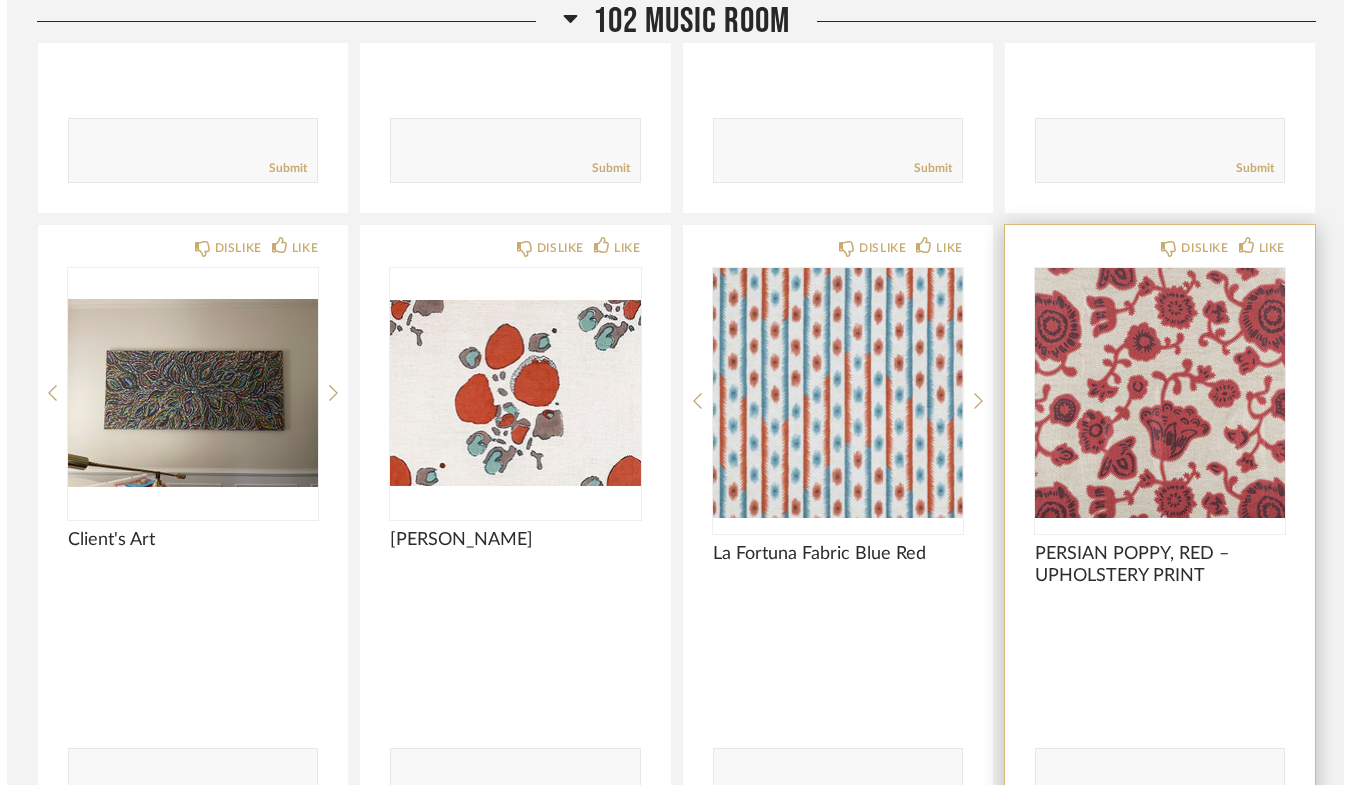 scroll, scrollTop: 0, scrollLeft: 0, axis: both 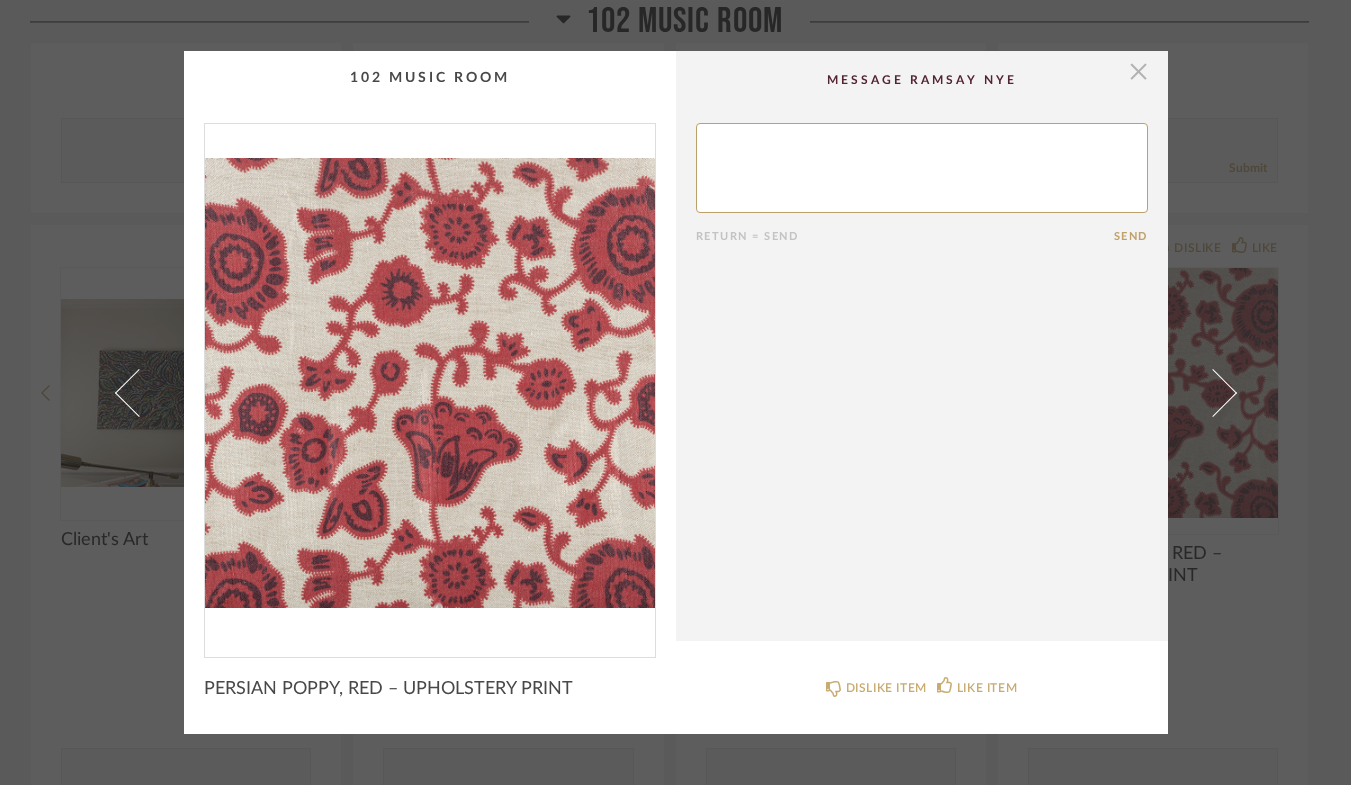 click at bounding box center (1139, 71) 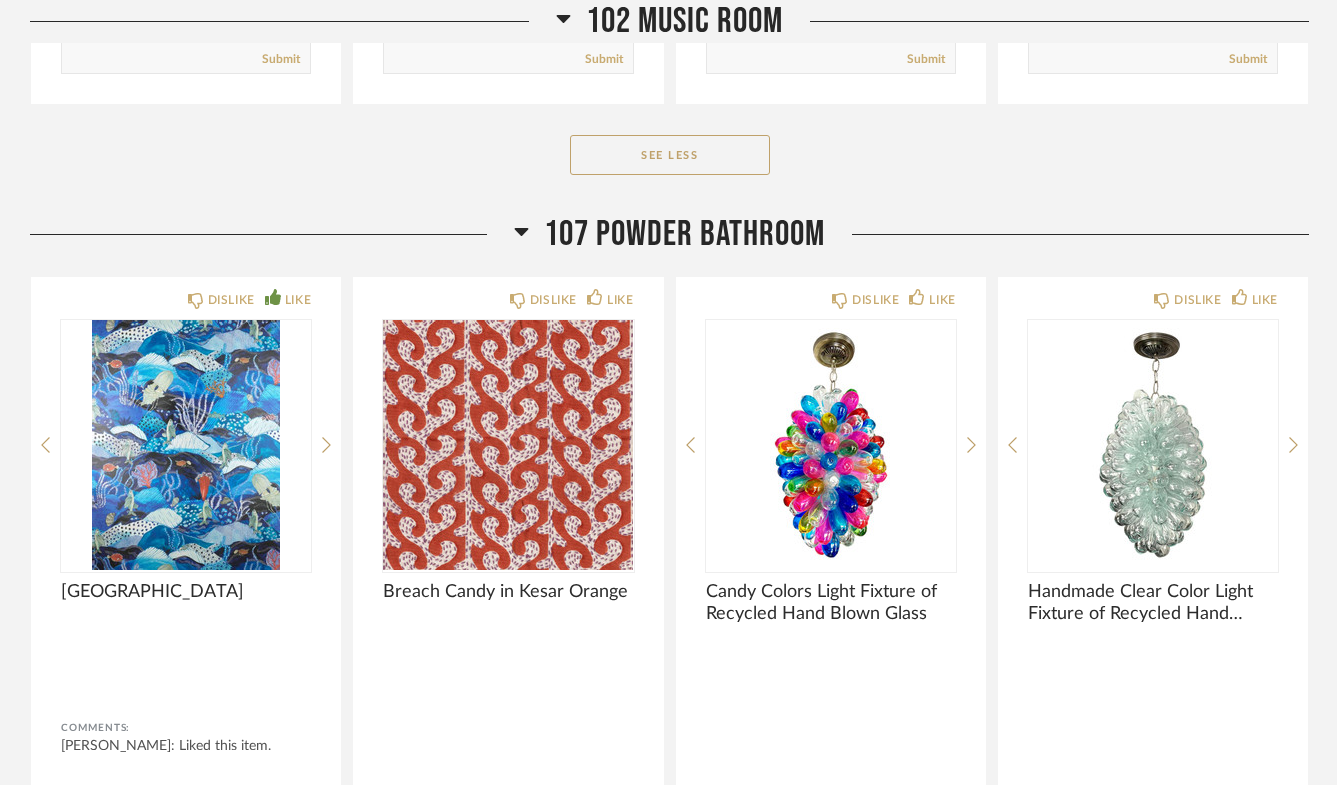 scroll, scrollTop: 2398, scrollLeft: 0, axis: vertical 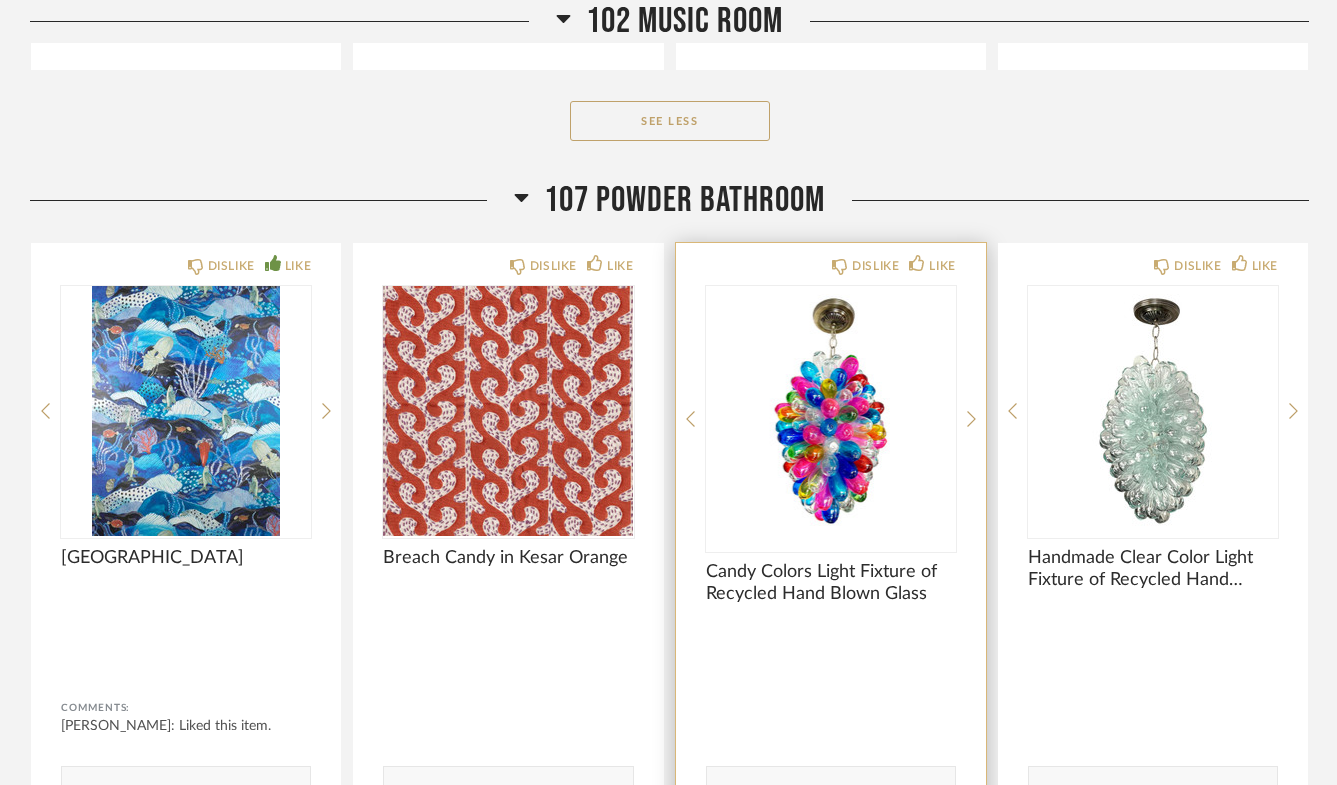 click at bounding box center [831, 411] 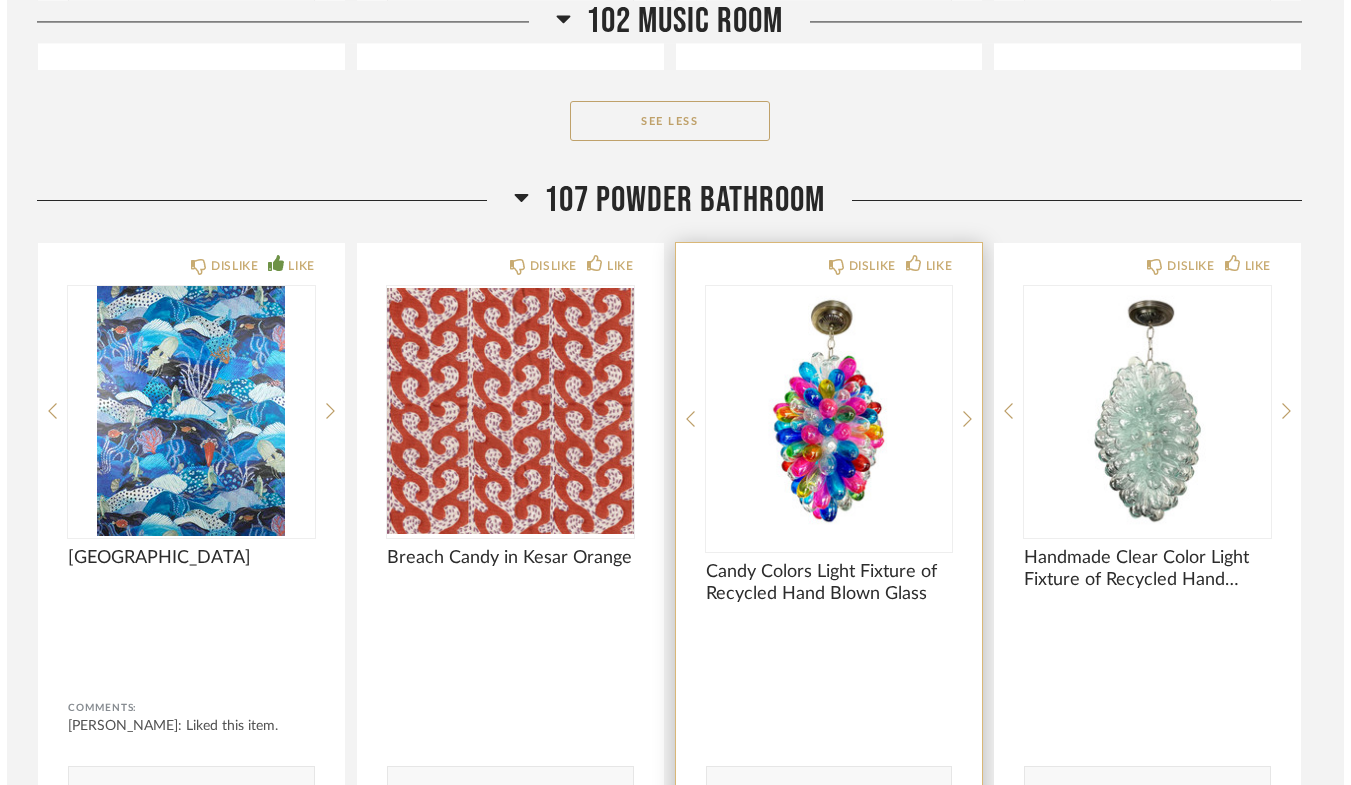 scroll, scrollTop: 0, scrollLeft: 0, axis: both 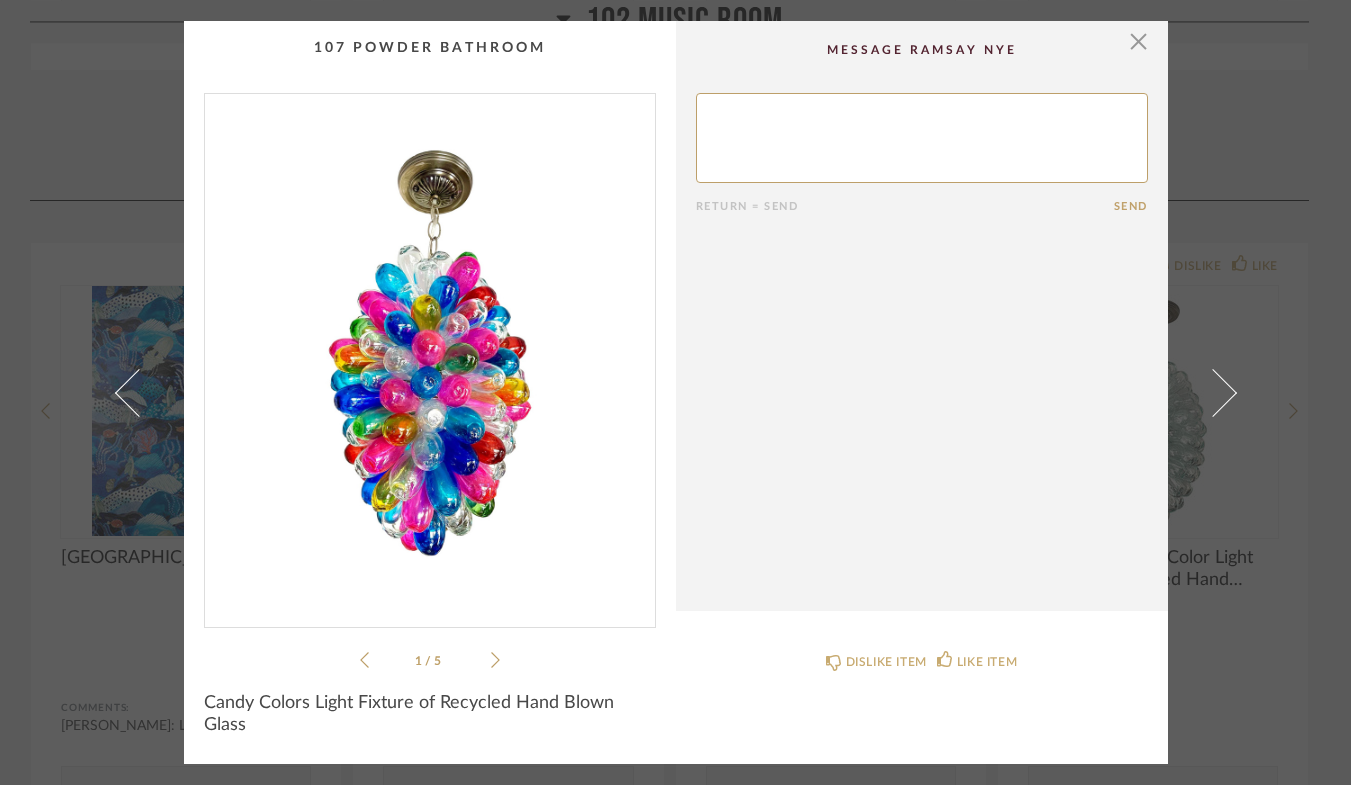 click 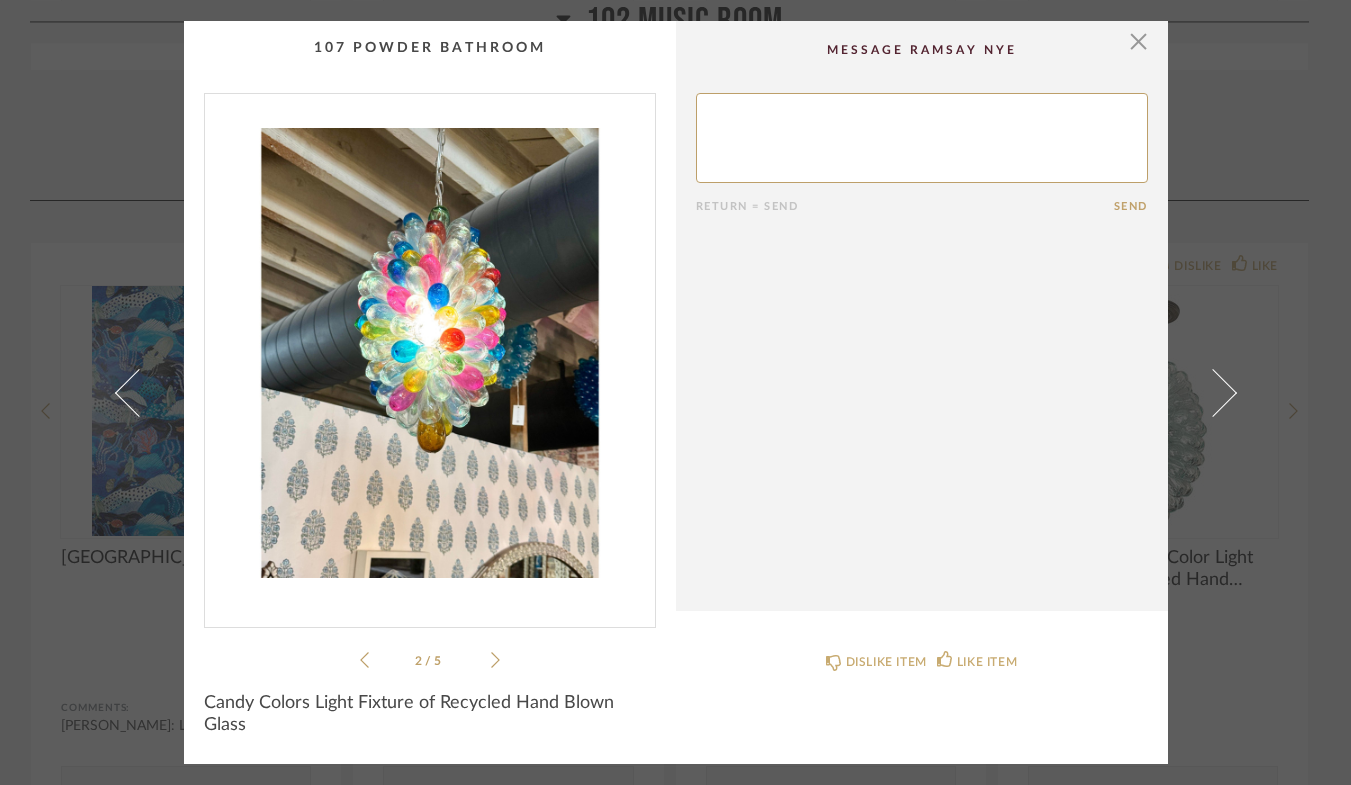 click 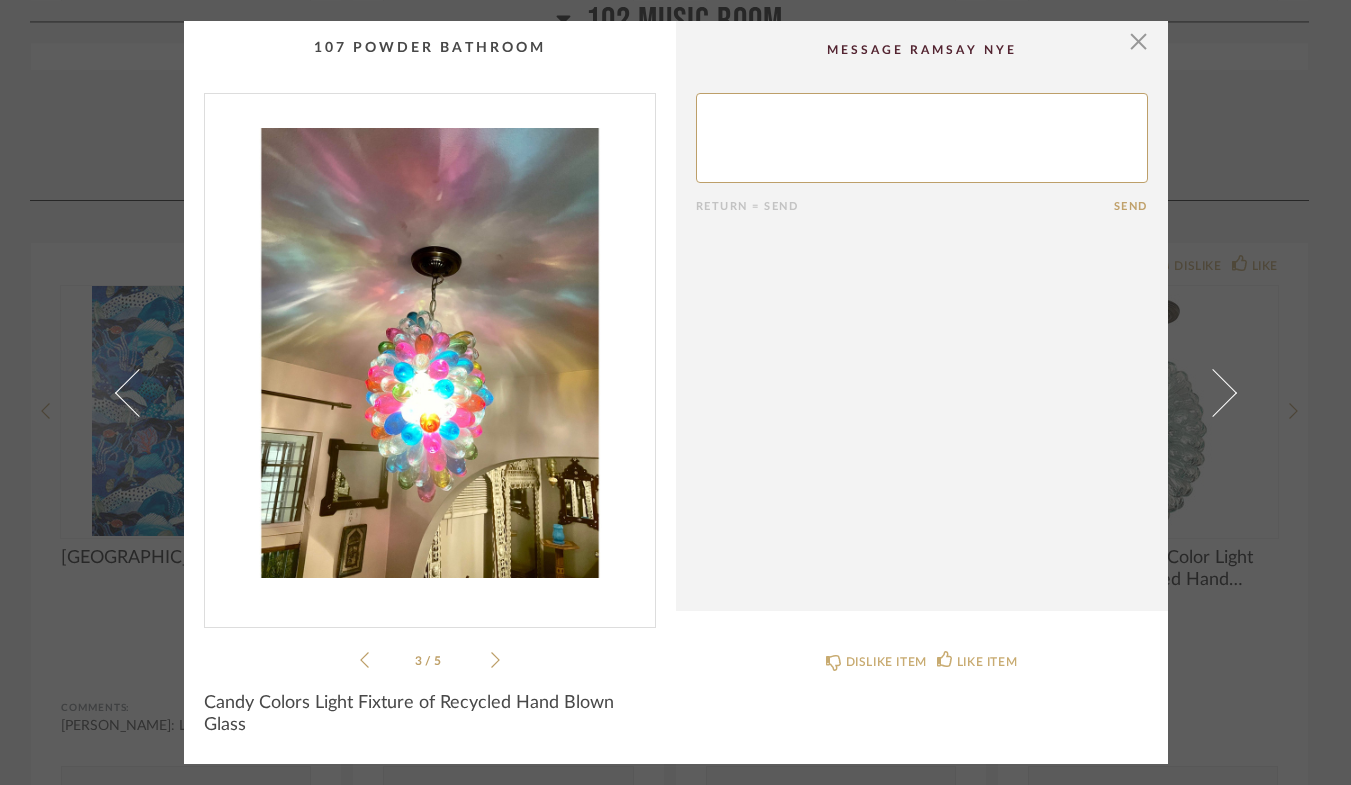 click 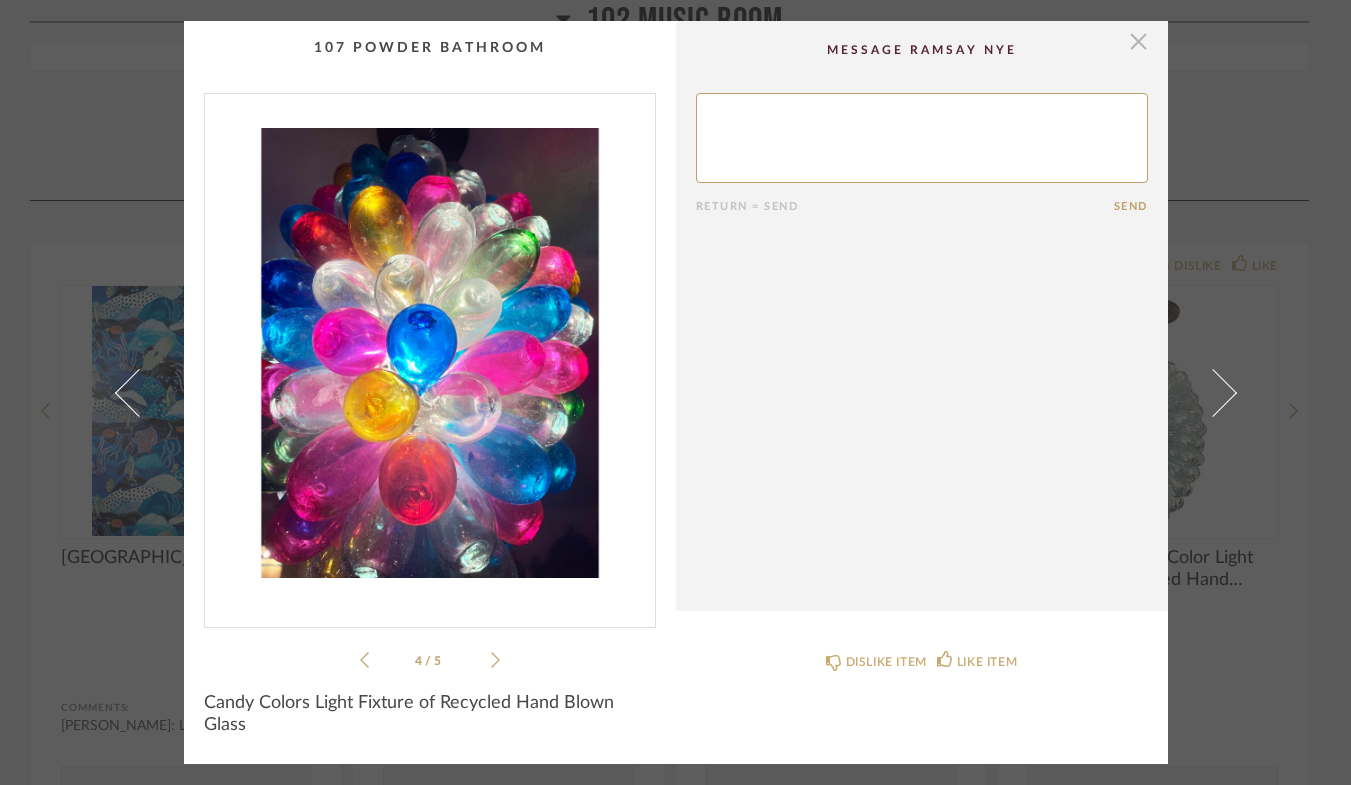 click at bounding box center [1139, 41] 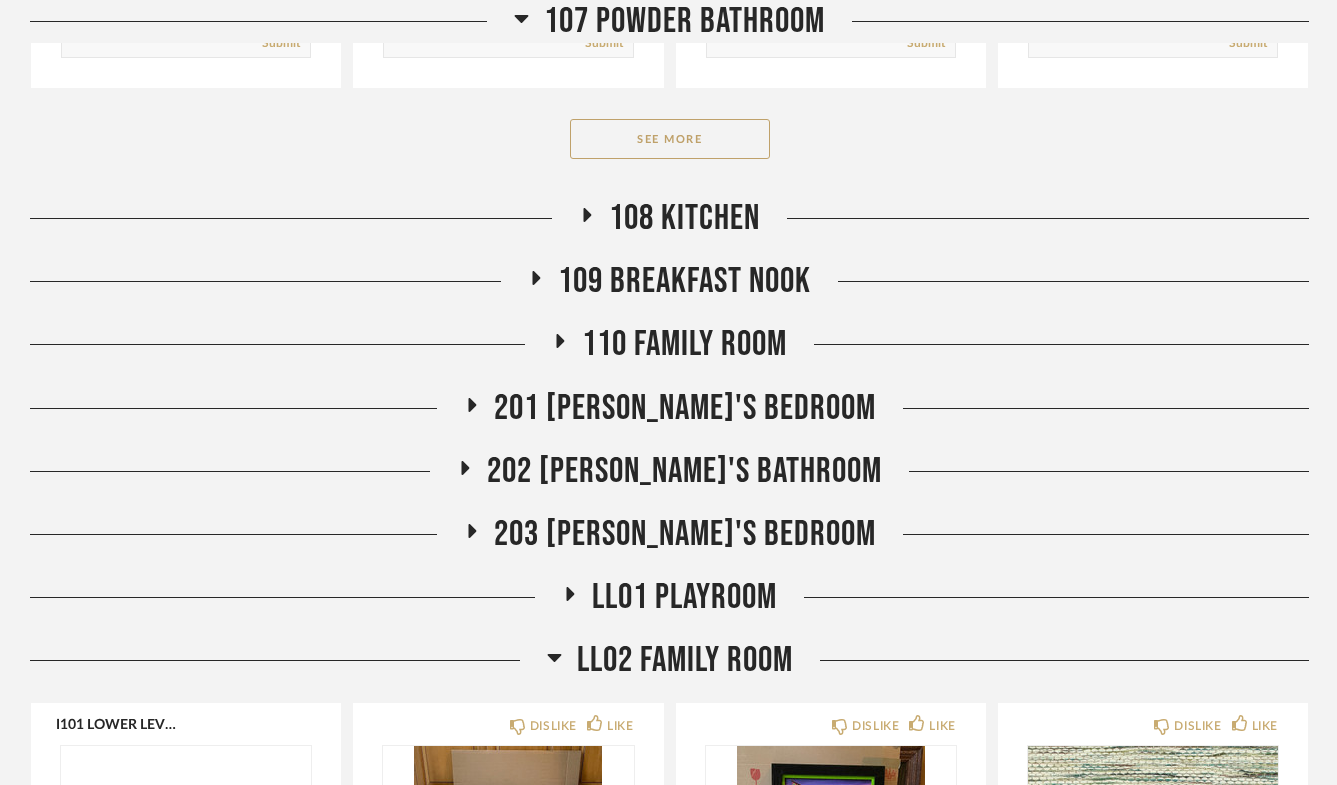 scroll, scrollTop: 3172, scrollLeft: 0, axis: vertical 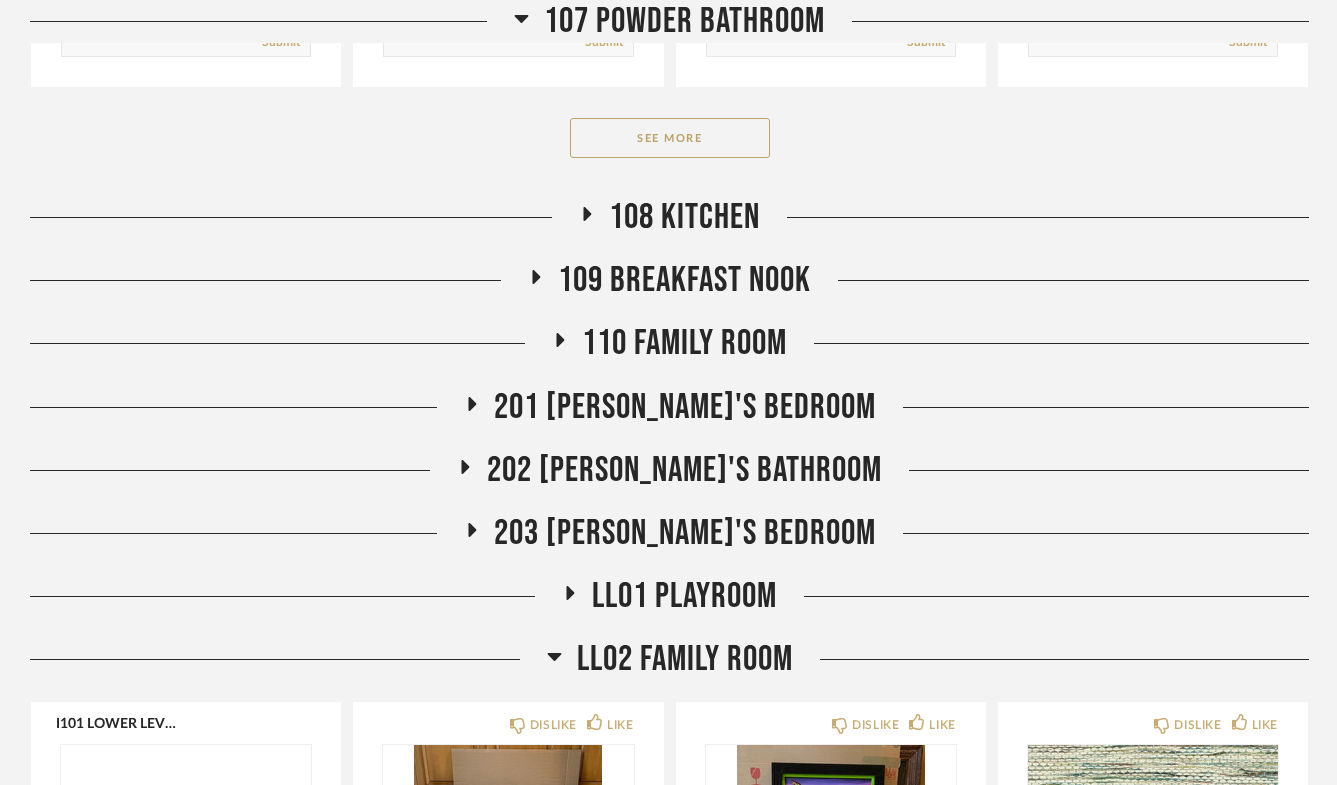 click on "LL02 Family Room" 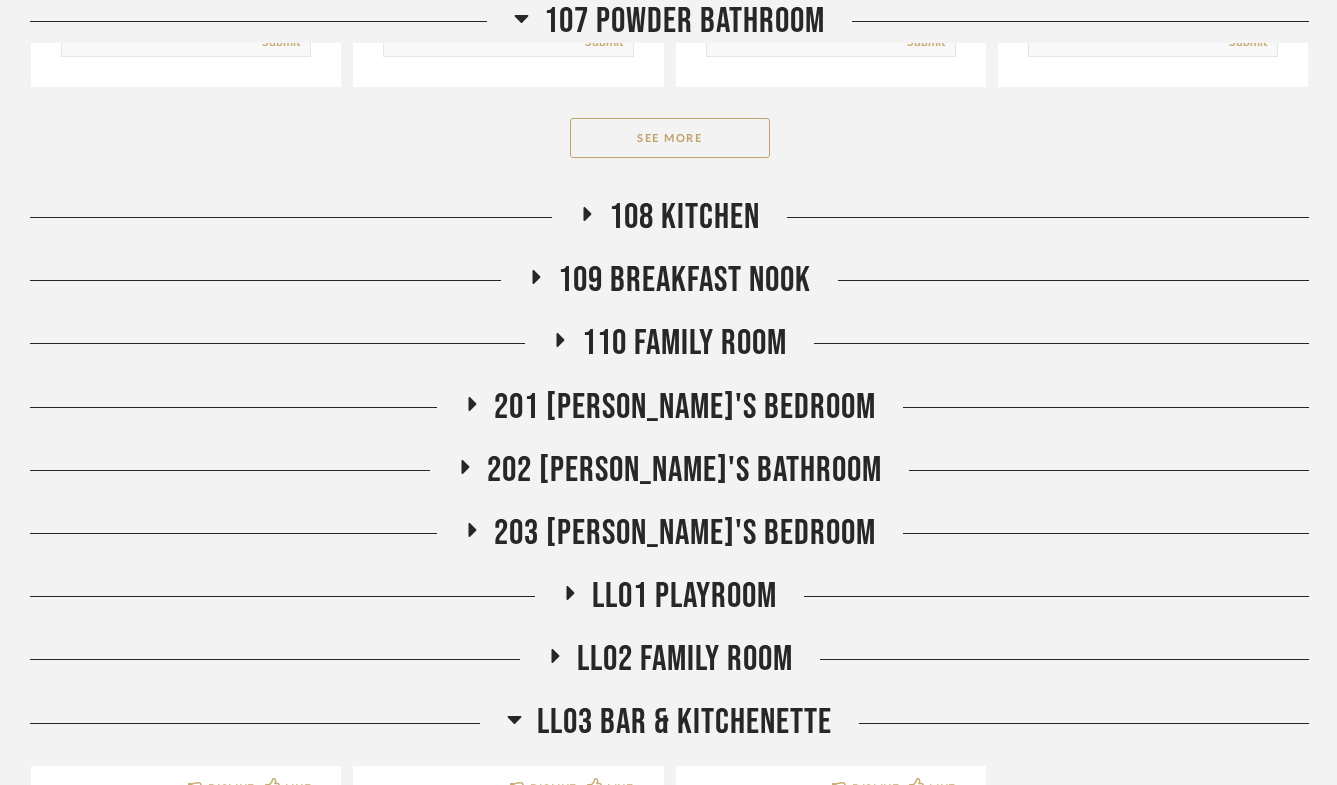 click on "LL02 Family Room" 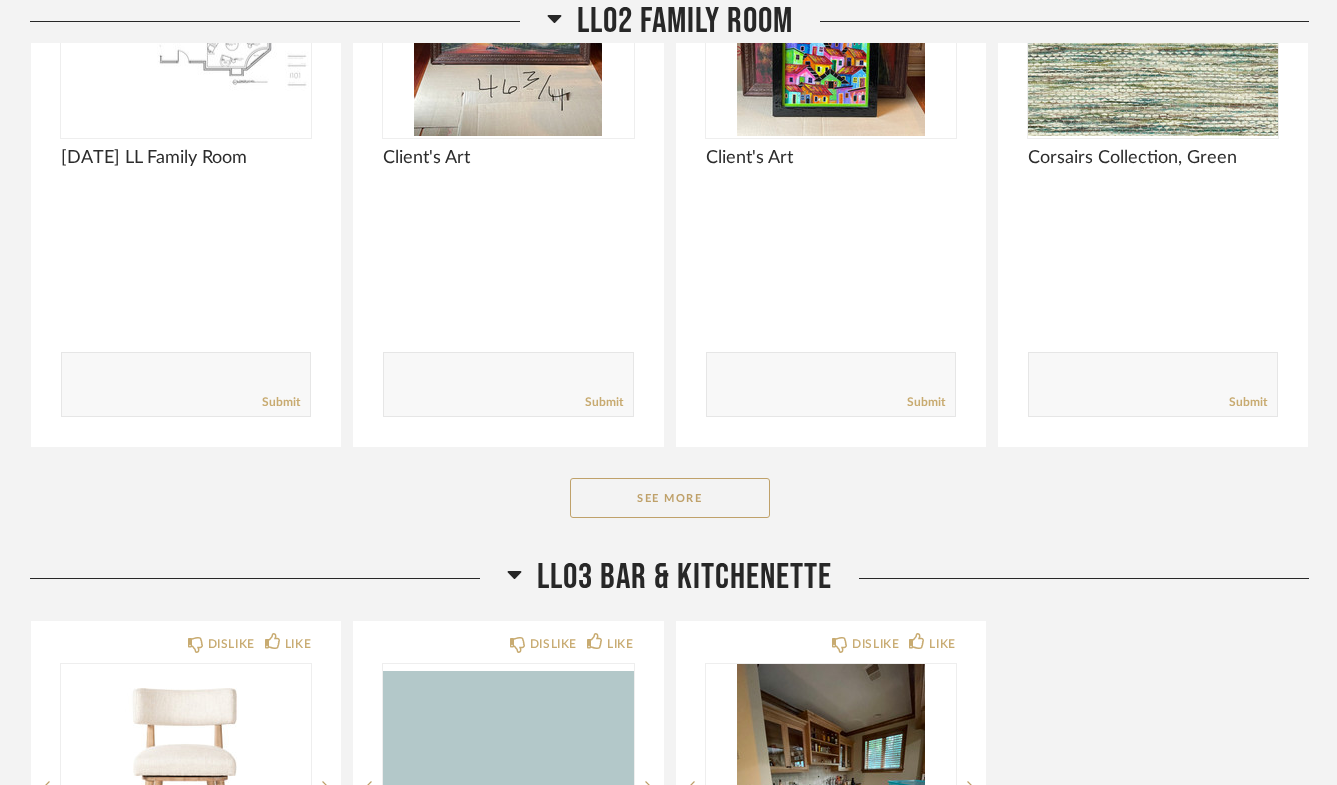 scroll, scrollTop: 4040, scrollLeft: 0, axis: vertical 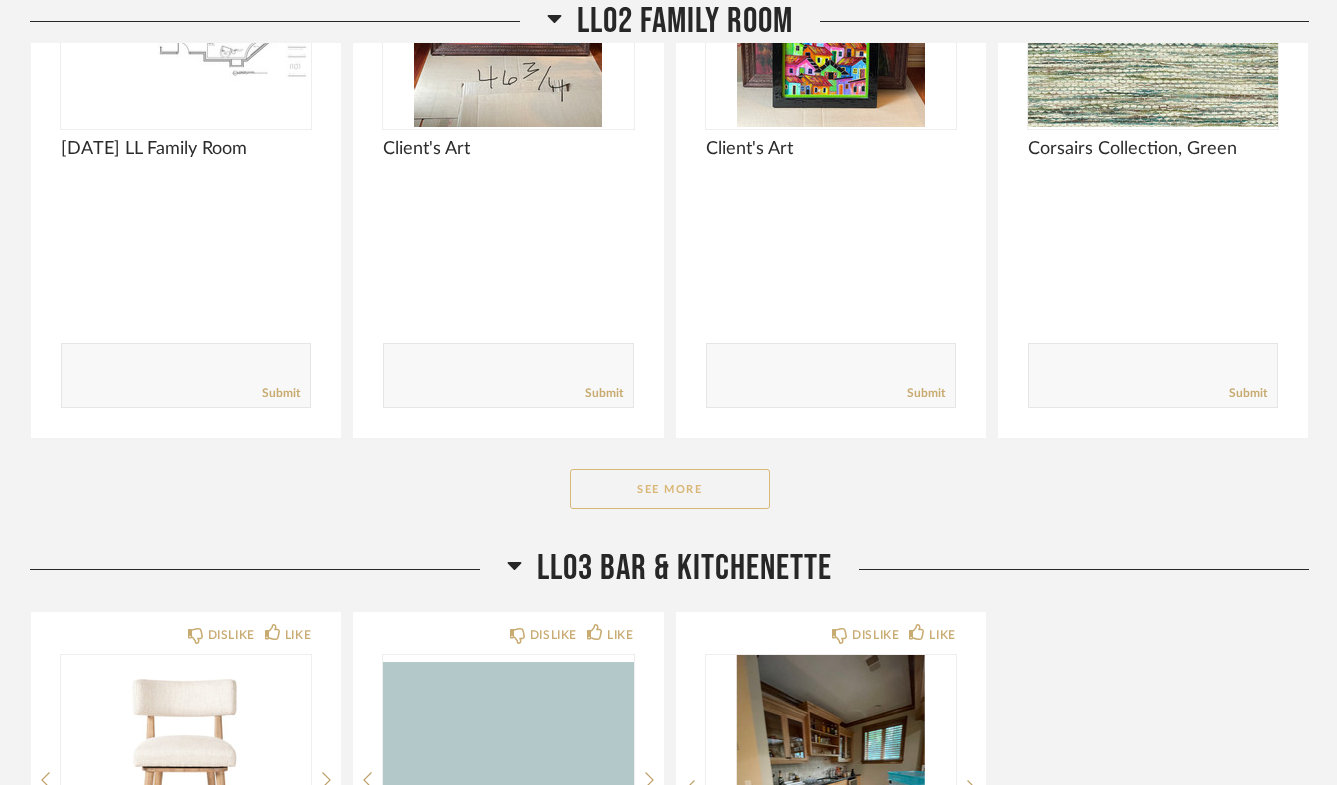 click on "See More" 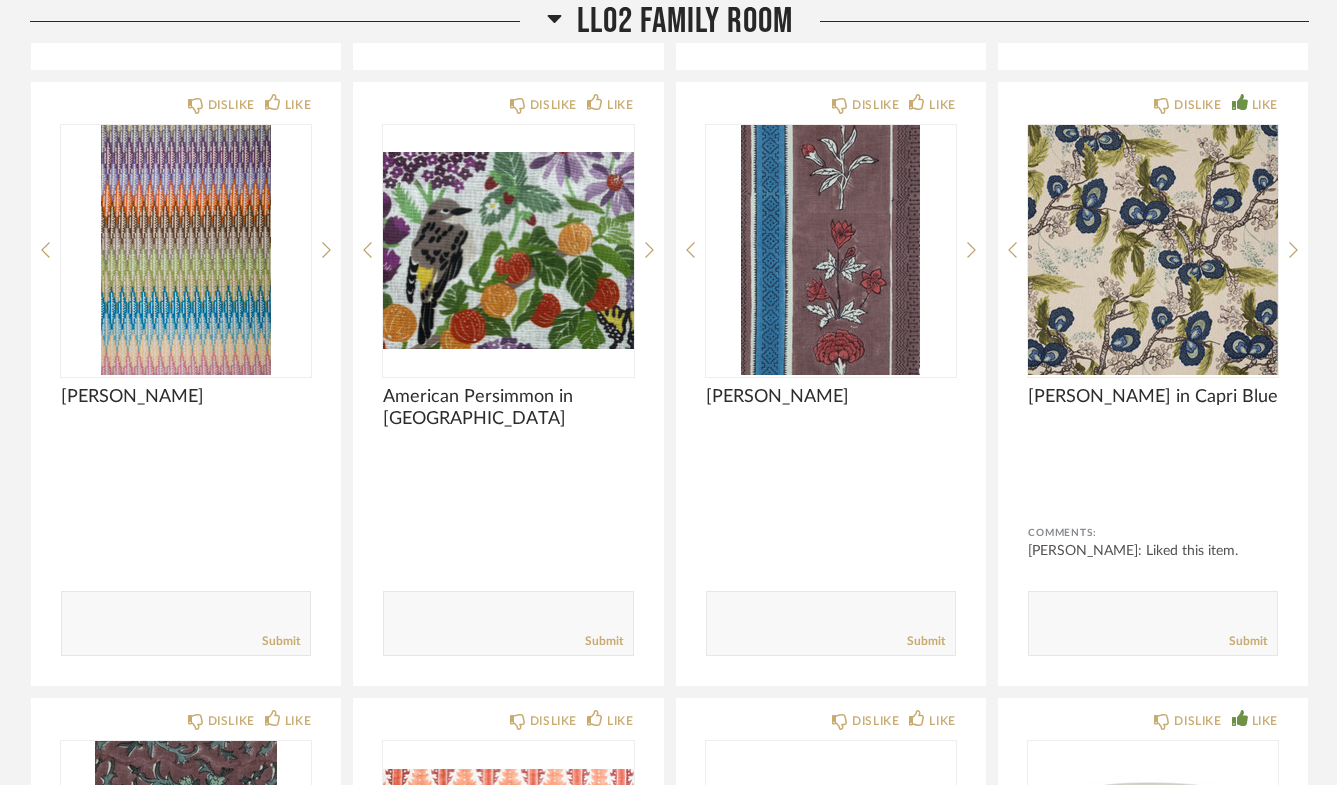 scroll, scrollTop: 5015, scrollLeft: 0, axis: vertical 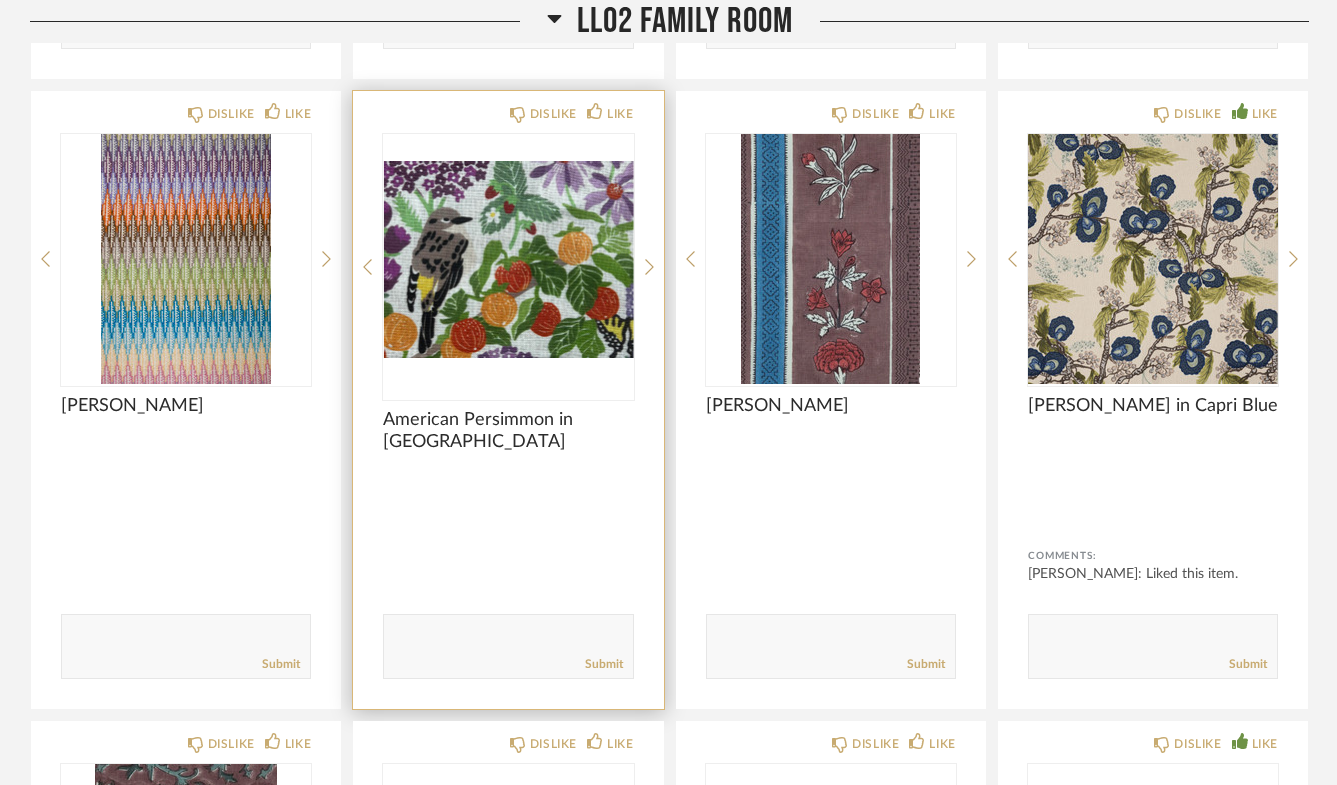 click on "American Persimmon in [GEOGRAPHIC_DATA]" 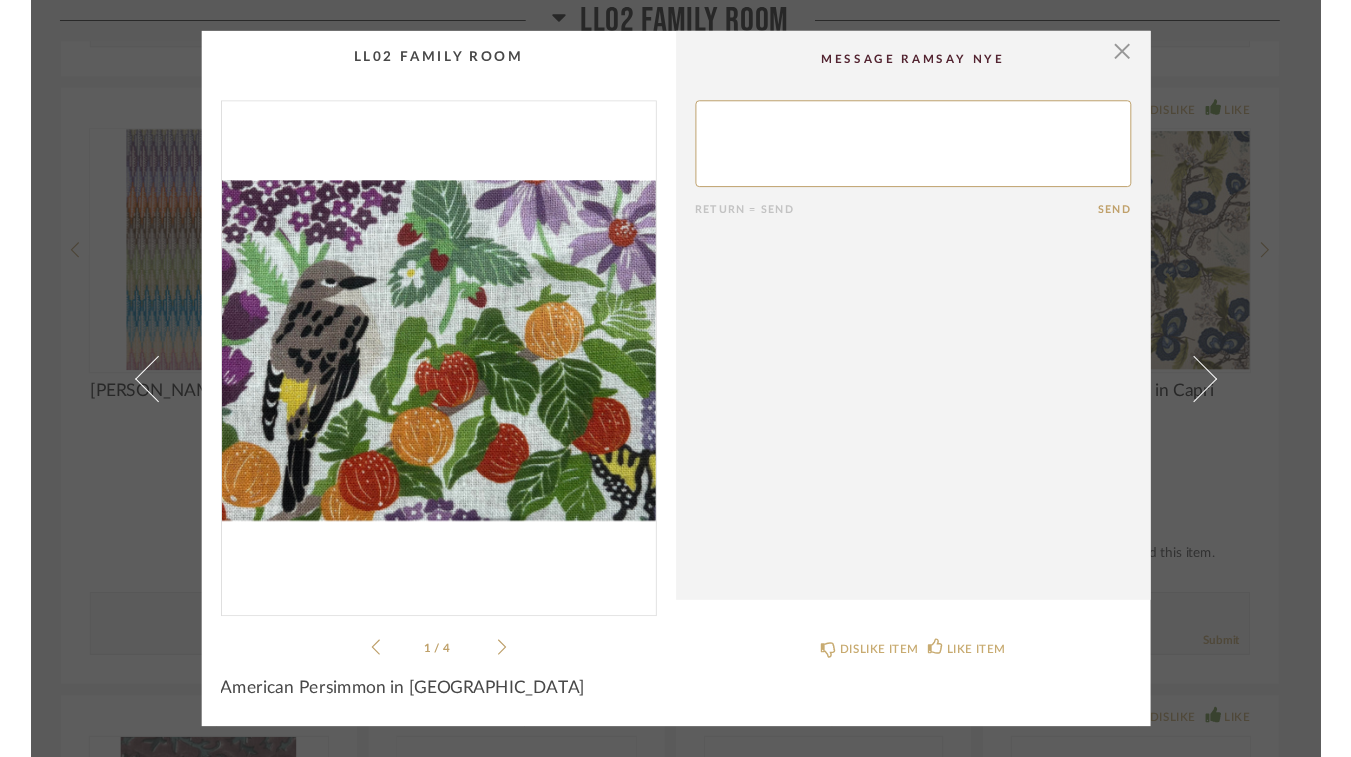 scroll, scrollTop: 0, scrollLeft: 0, axis: both 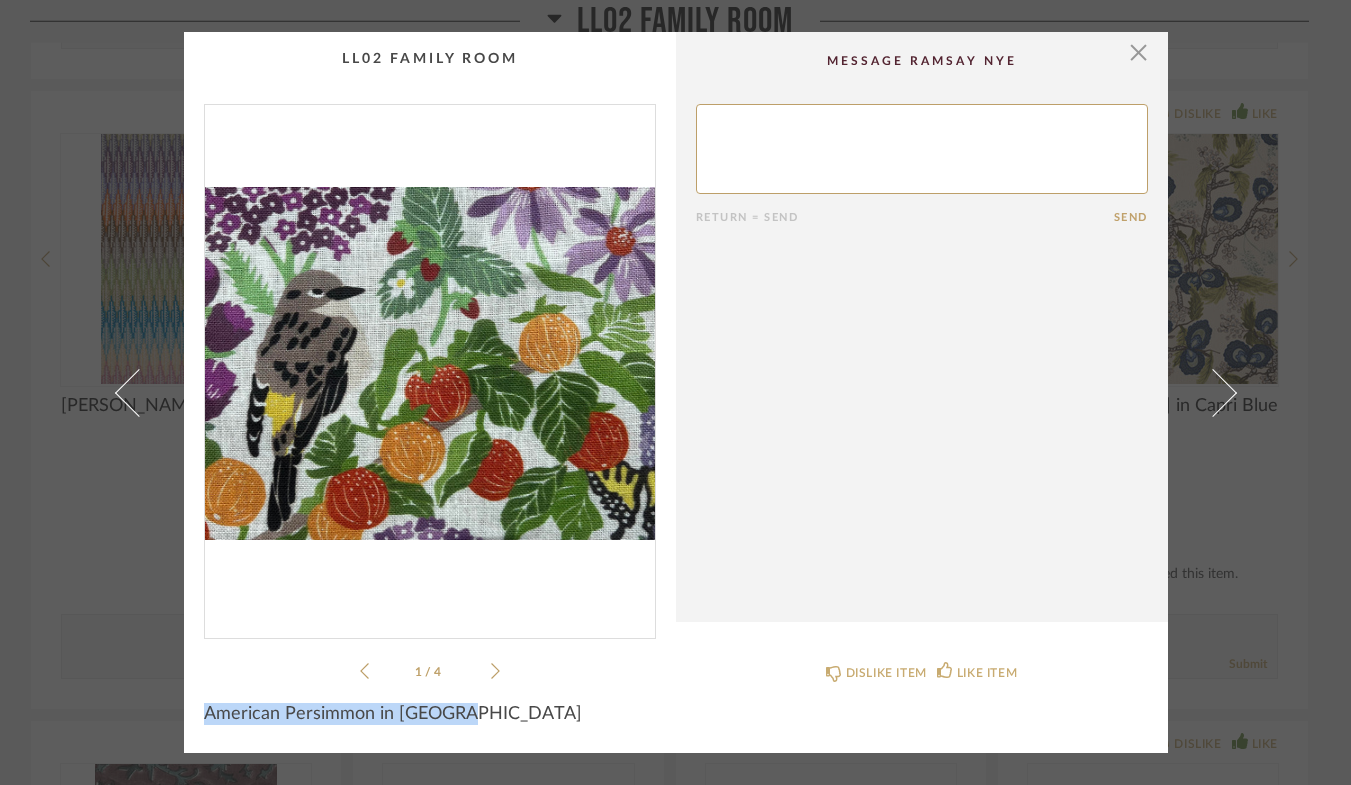 drag, startPoint x: 454, startPoint y: 711, endPoint x: 193, endPoint y: 712, distance: 261.00192 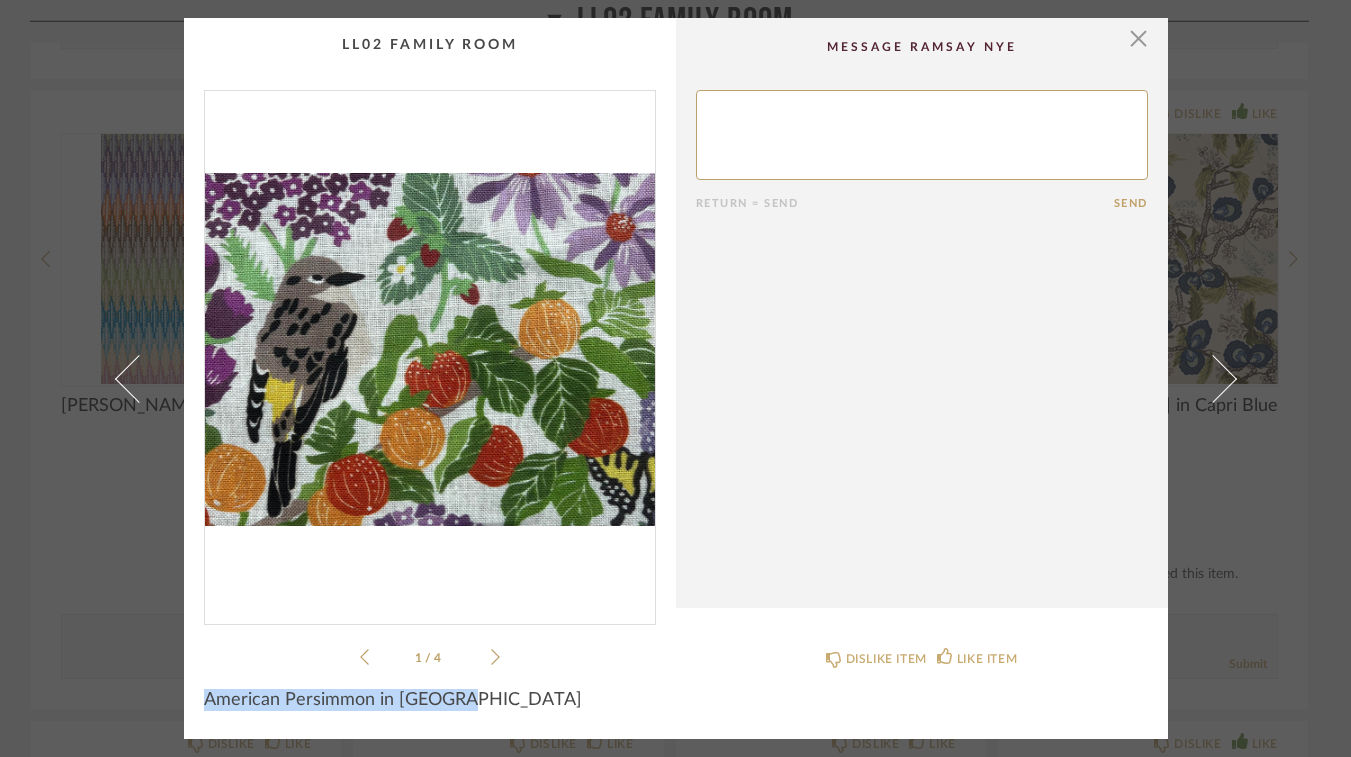 click 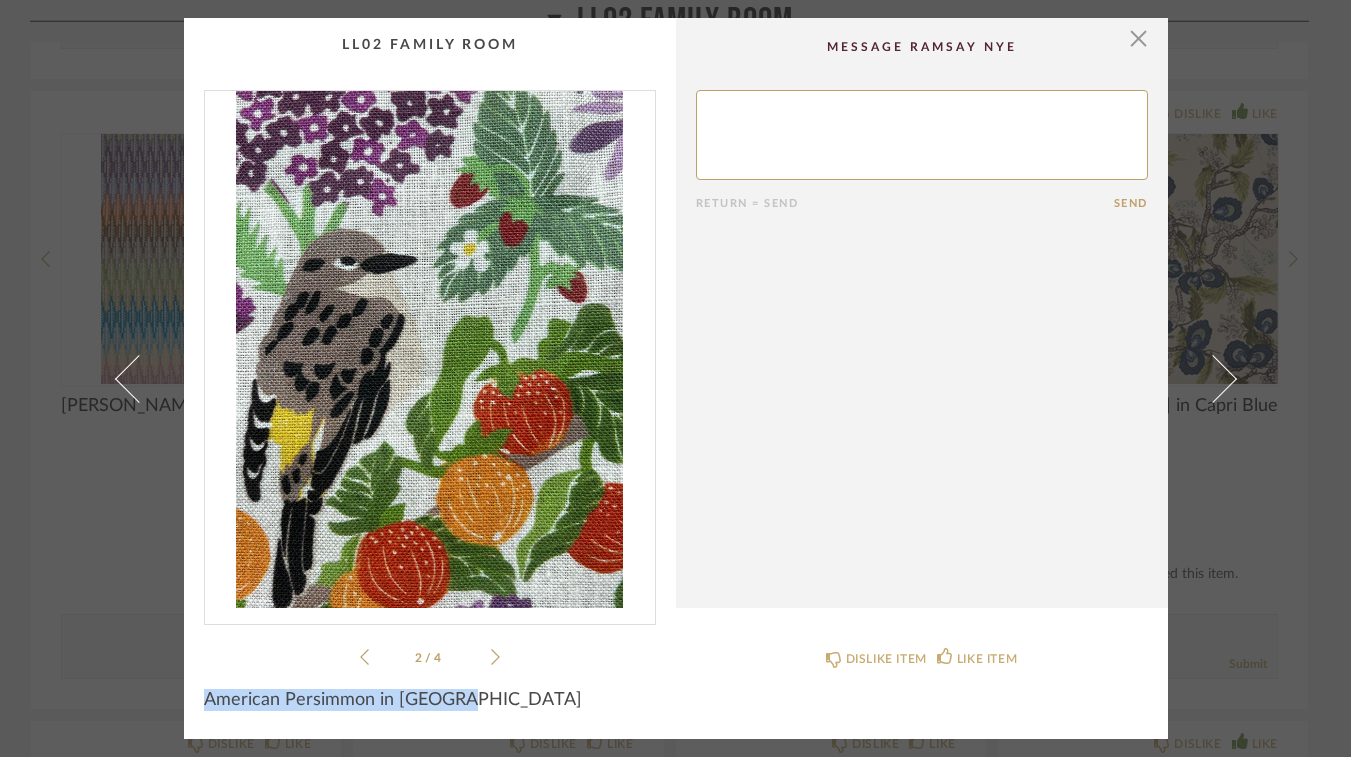 click 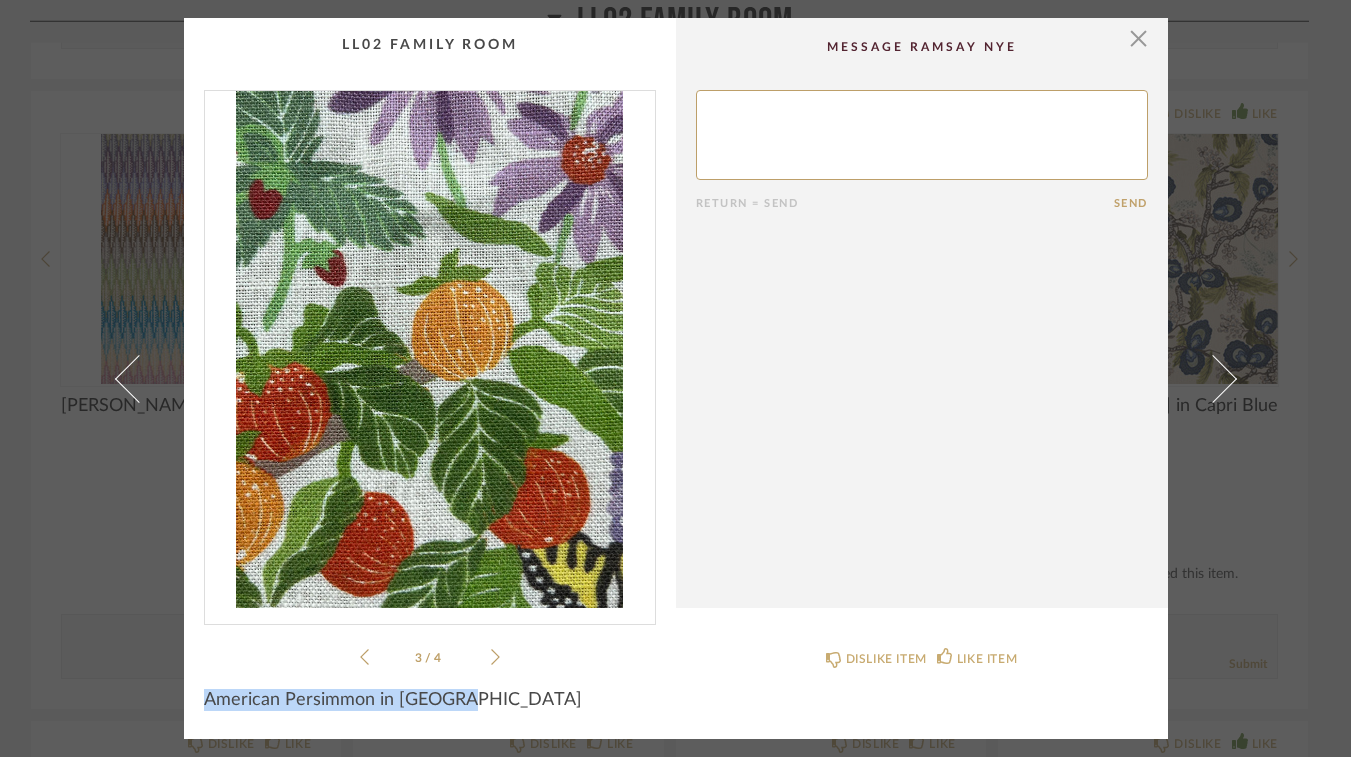 click 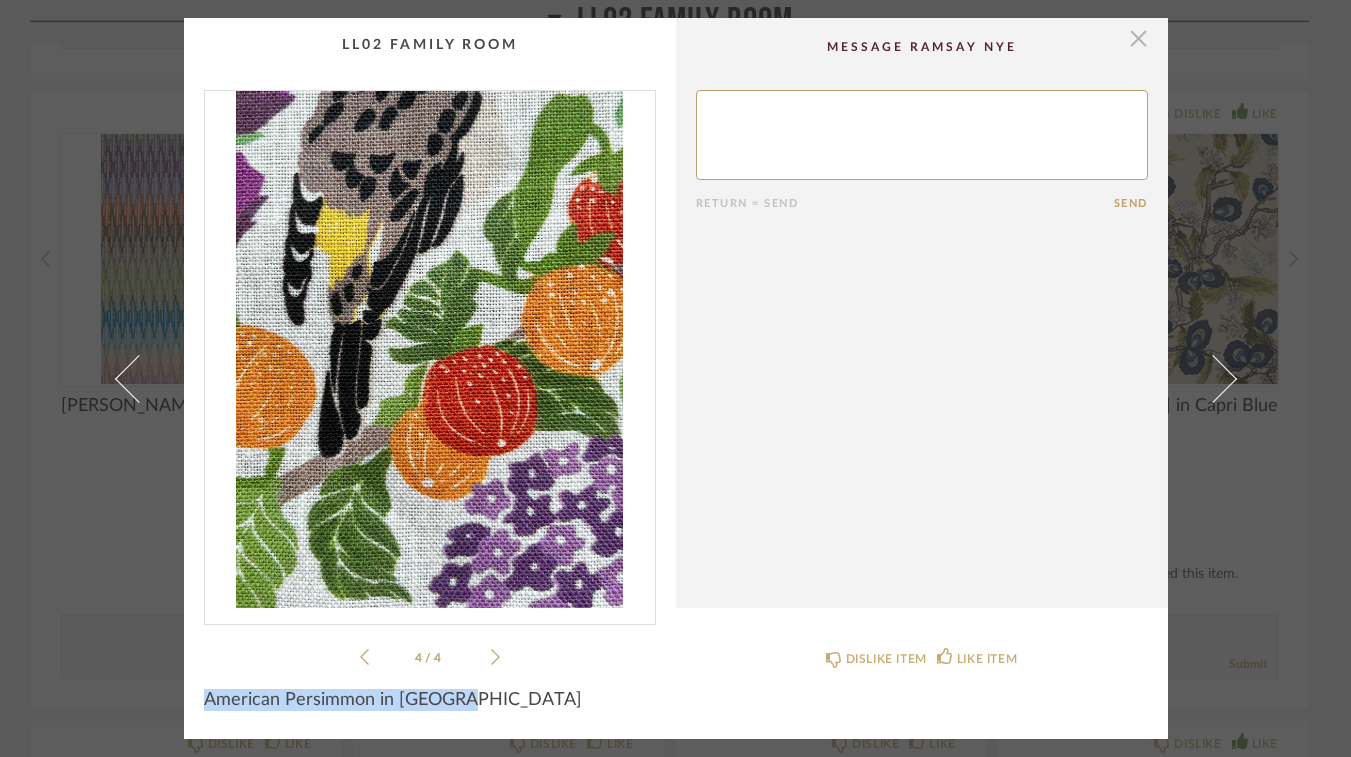 click at bounding box center (1139, 38) 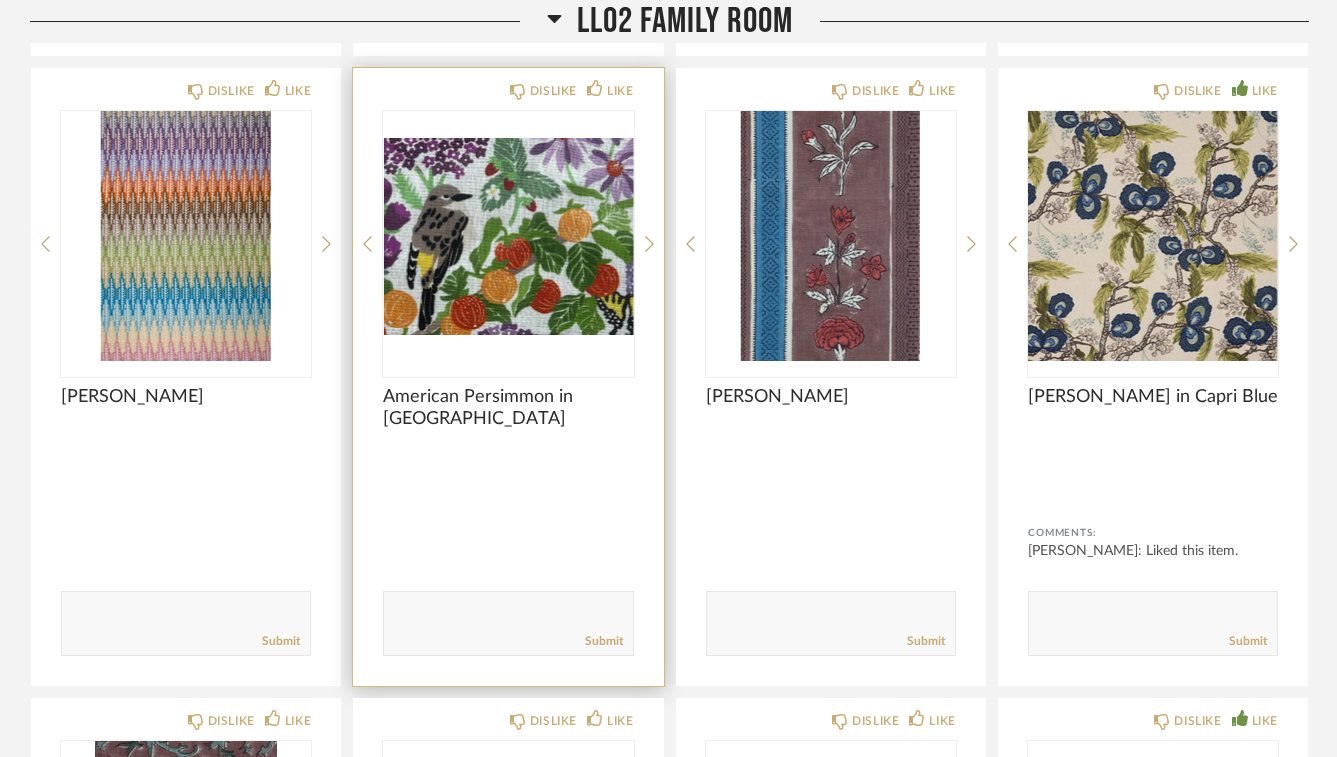 scroll, scrollTop: 5037, scrollLeft: 0, axis: vertical 